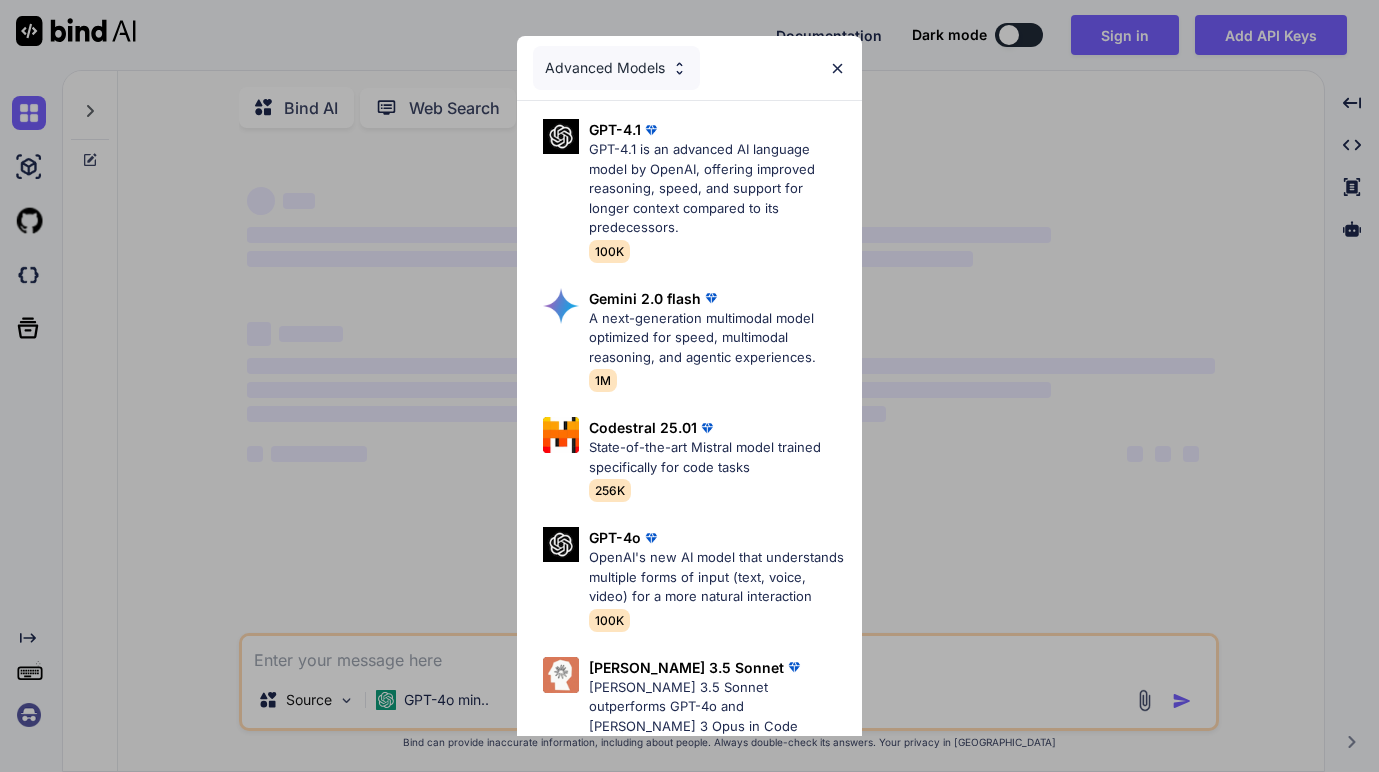 scroll, scrollTop: 0, scrollLeft: 0, axis: both 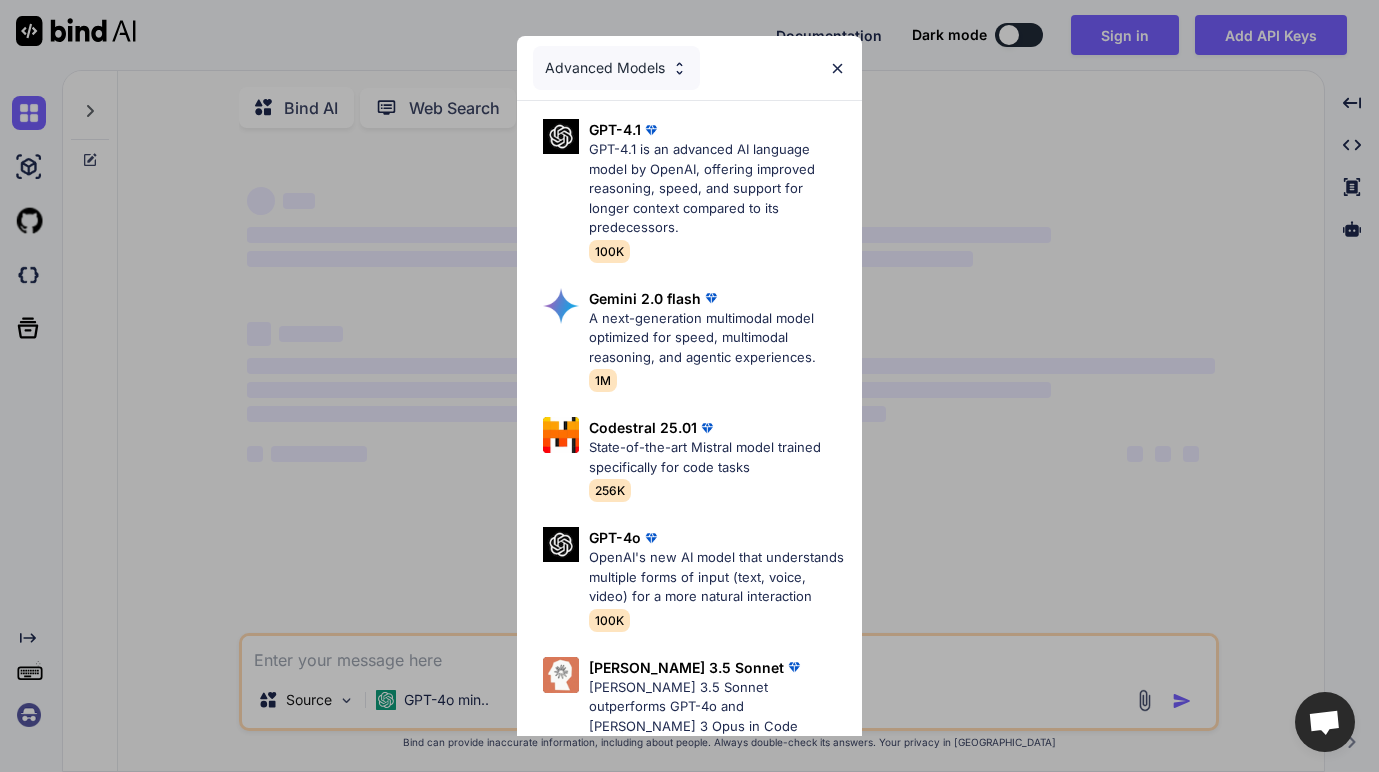 click at bounding box center [837, 68] 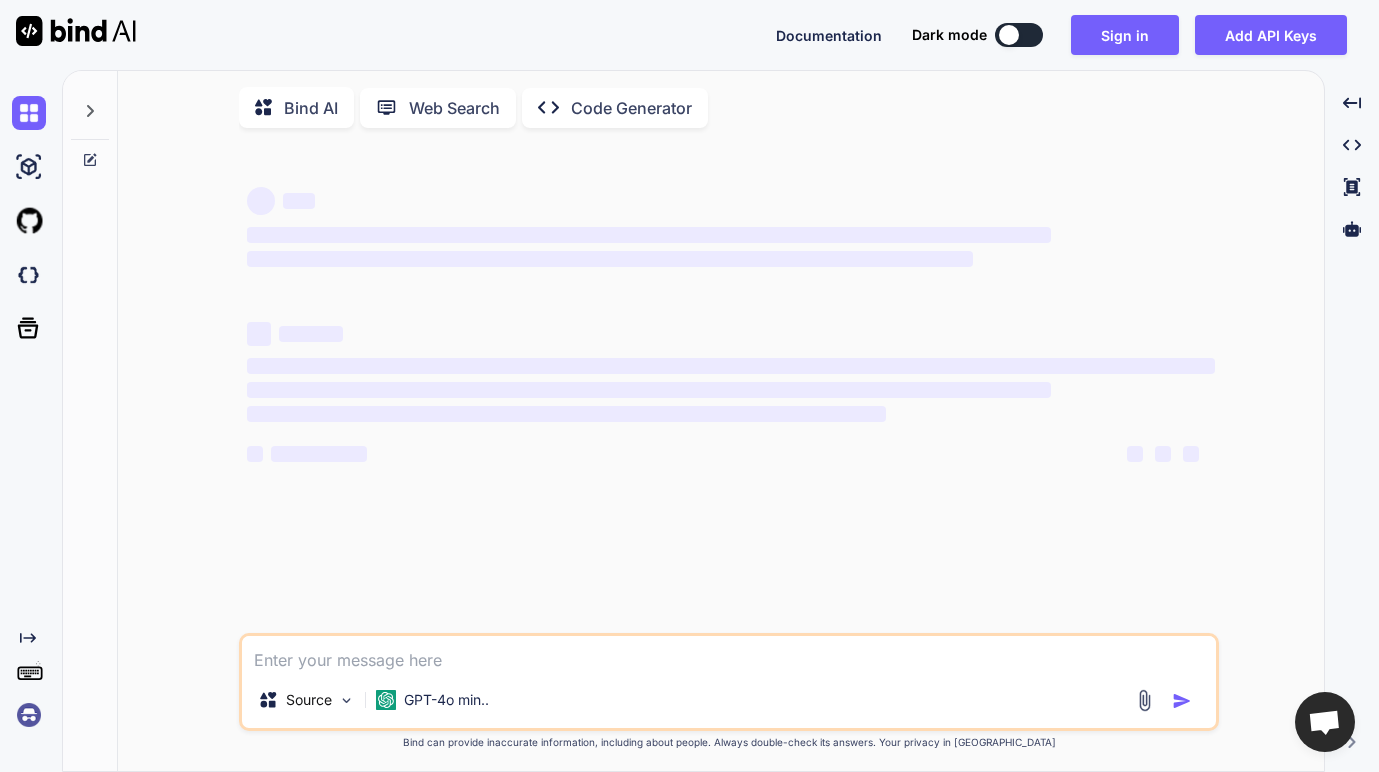 type on "x" 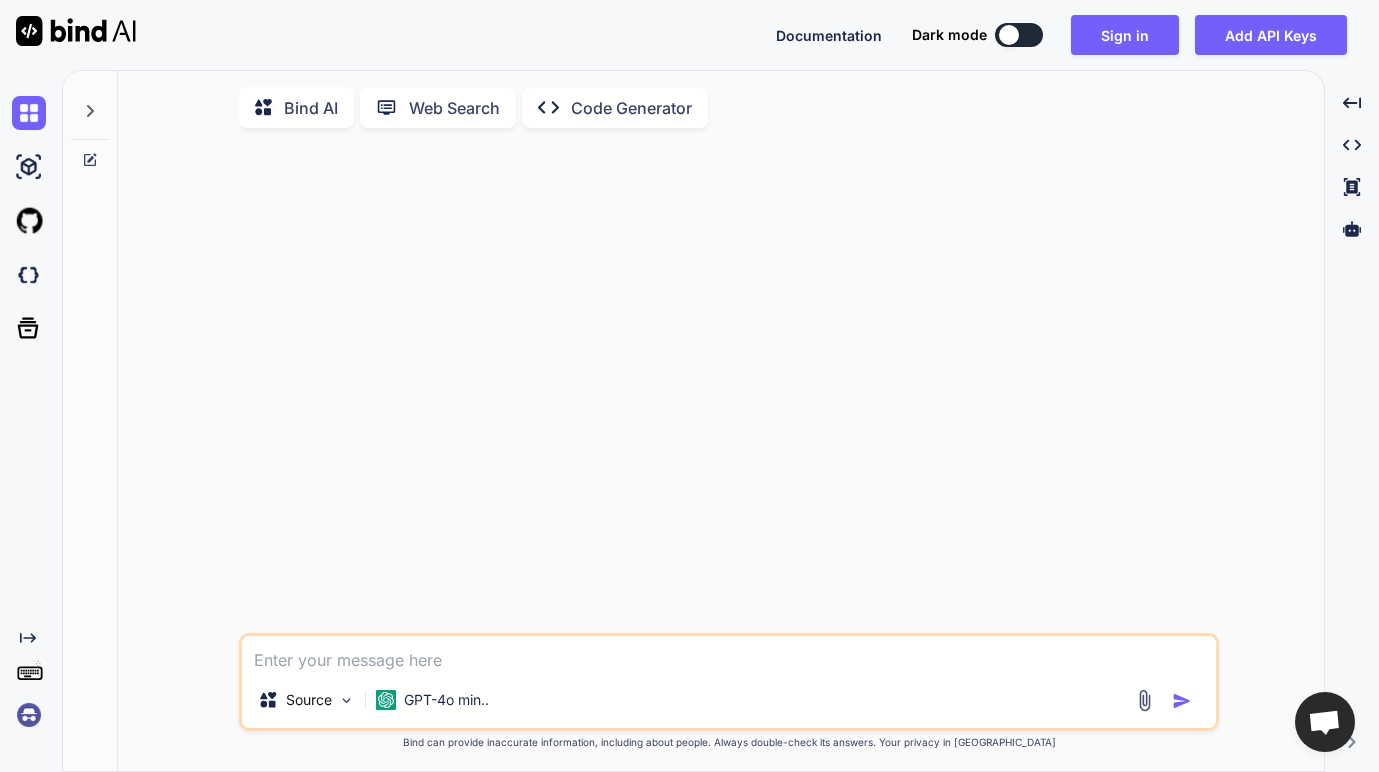 click at bounding box center [729, 654] 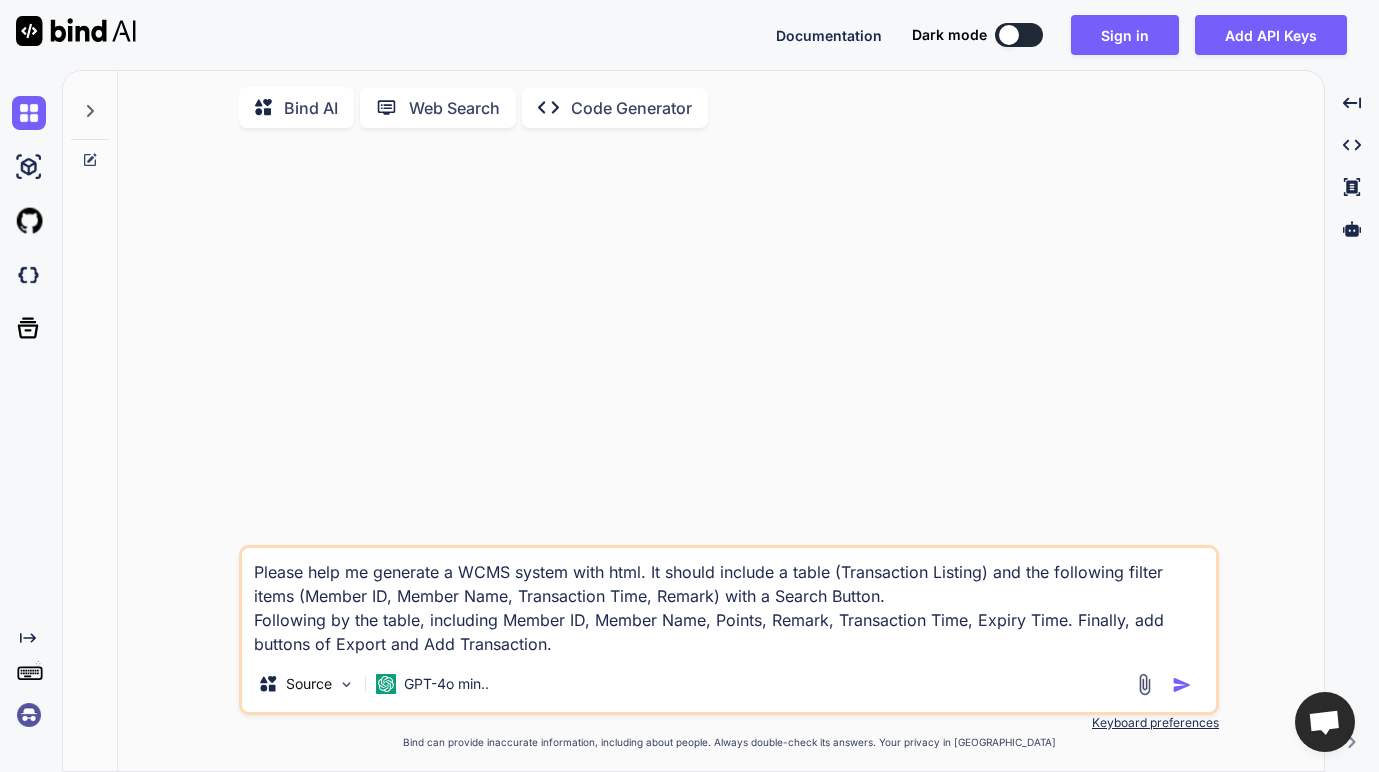 type on "Please help me generate a WCMS system with html. It should include a table (Transaction Listing) and the following filter items (Member ID, Member Name, Transaction Time, Remark) with a Search Button.
Following by the table, including Member ID, Member Name, Points, Remark, Transaction Time, Expiry Time. Finally, add buttons of Export and Add Transaction." 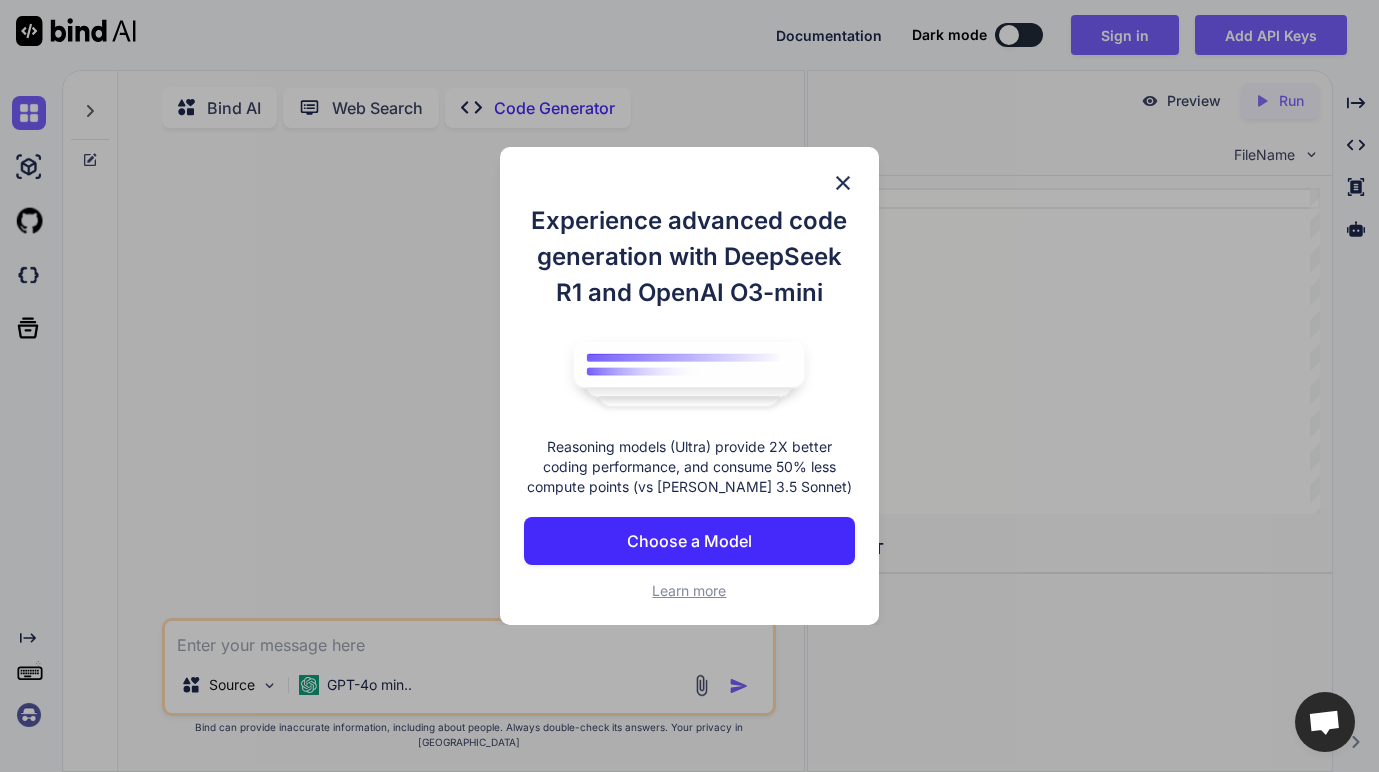 click on "Choose a Model" at bounding box center [689, 541] 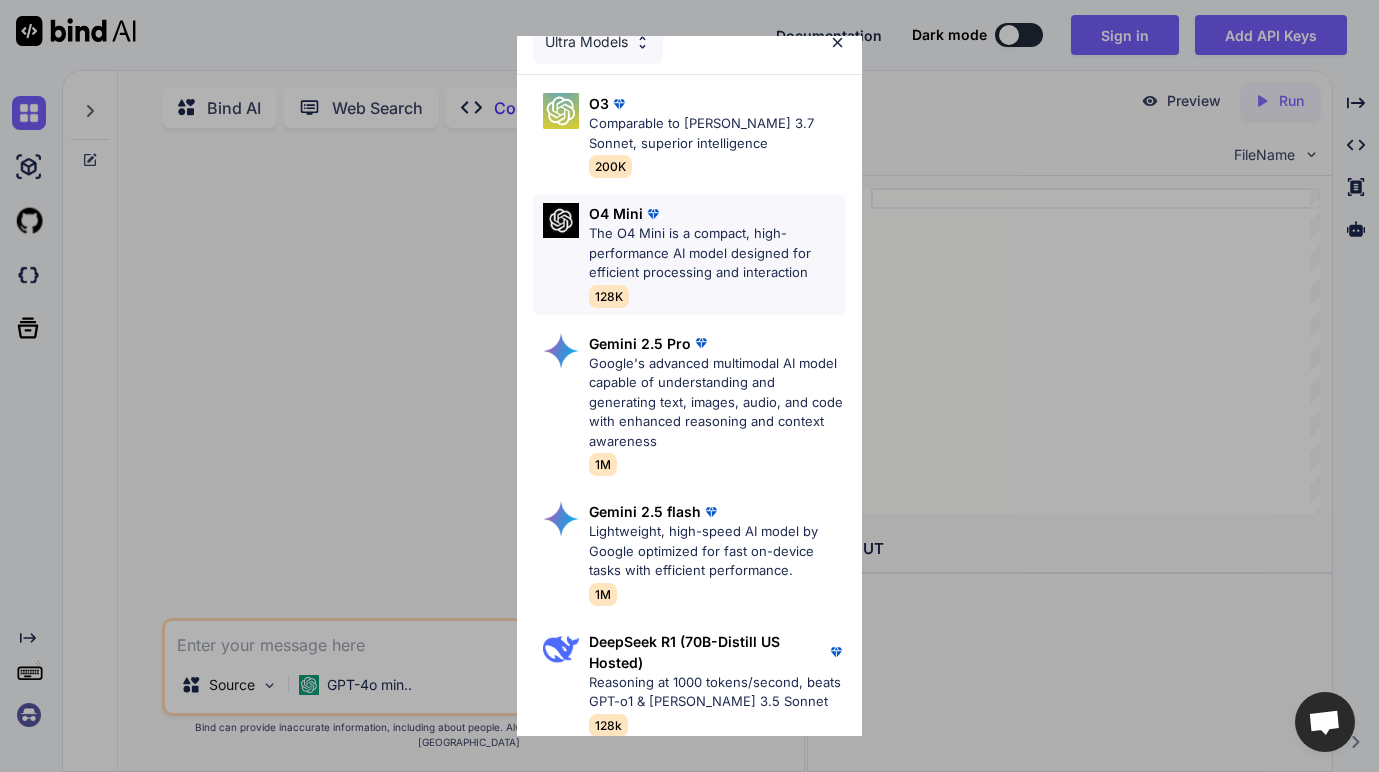scroll, scrollTop: 0, scrollLeft: 0, axis: both 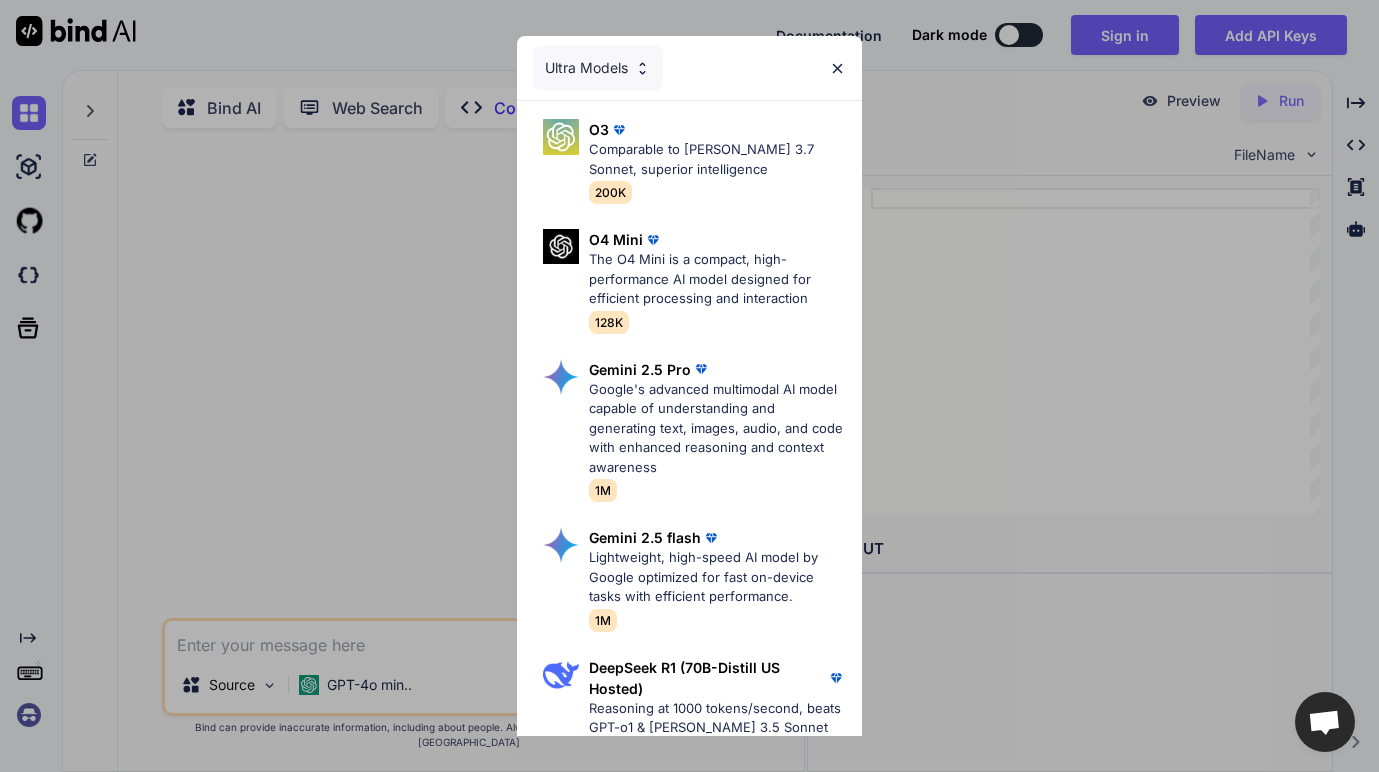click on "Comparable to [PERSON_NAME] 3.7 Sonnet, superior intelligence" at bounding box center (717, 159) 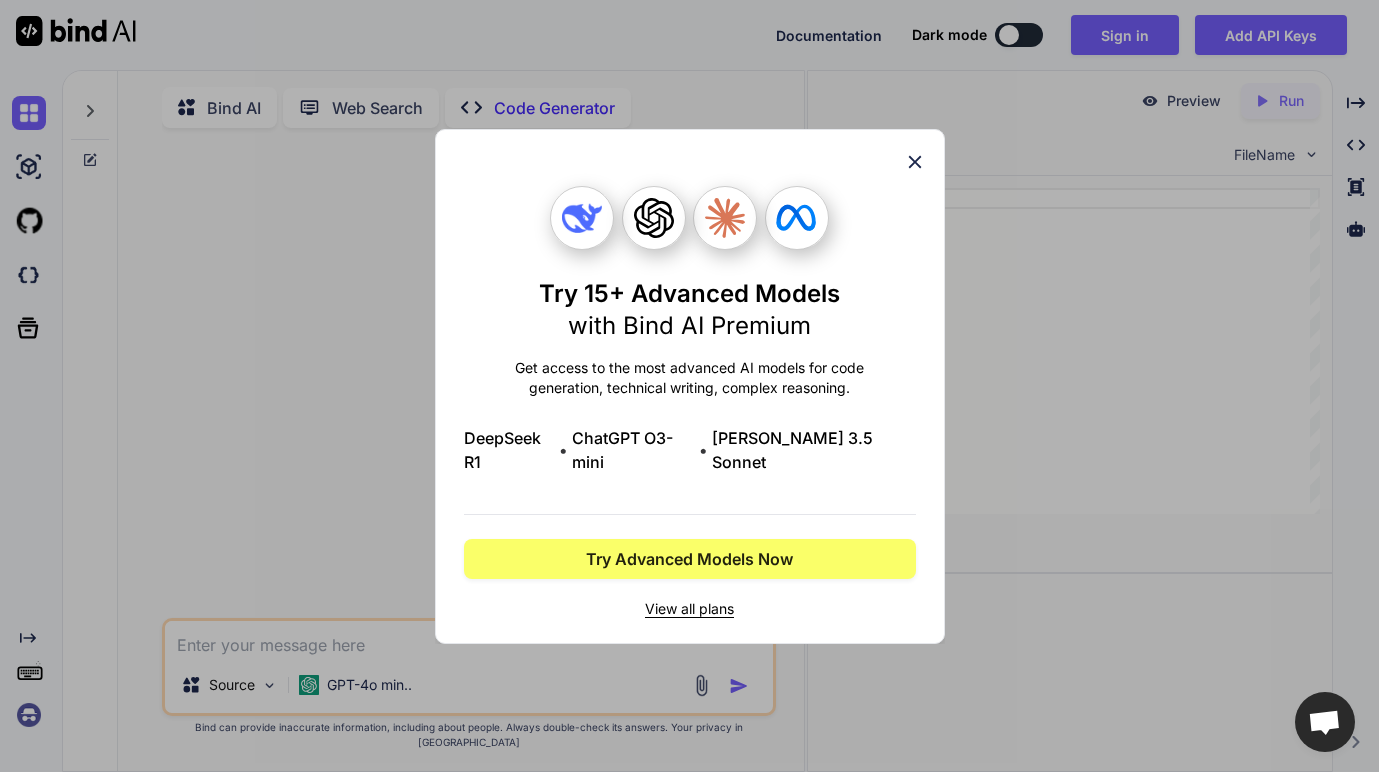 click on "Try 15+ Advanced Models with Bind AI Premium Get access to the most advanced AI models for code  generation, technical writing, complex reasoning. DeepSeek R1 •   ChatGPT O3-mini • [PERSON_NAME] 3.5 Sonnet Try Advanced Models Now View all plans" at bounding box center (690, 386) 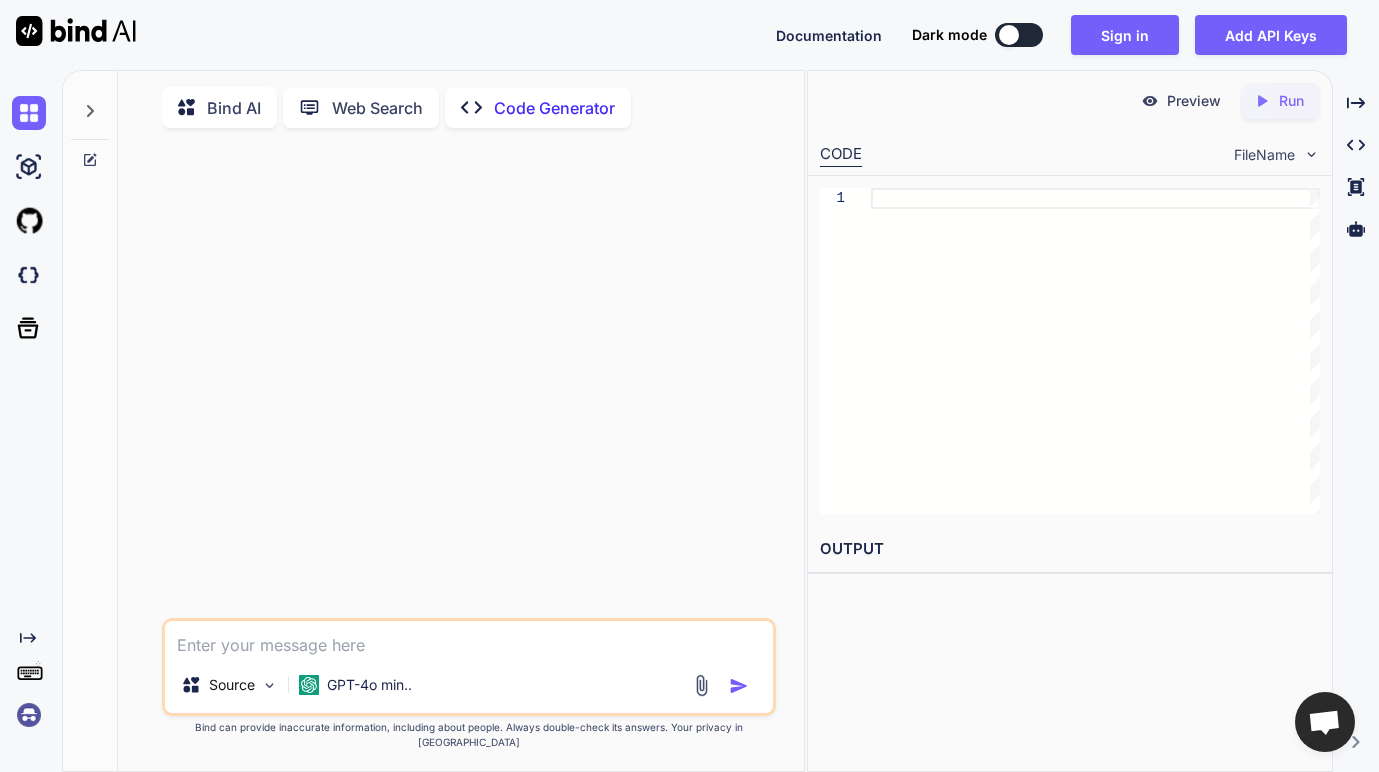 click at bounding box center [469, 639] 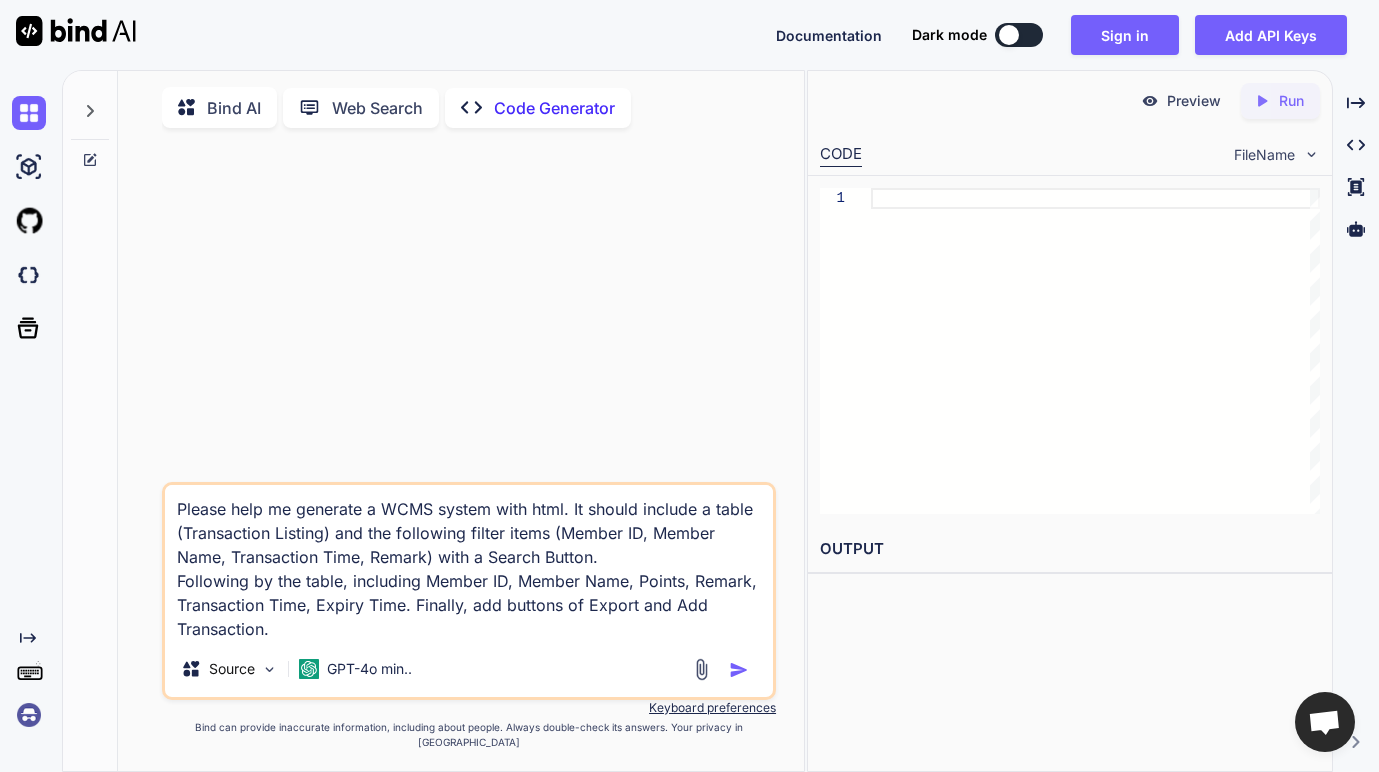 type on "Please help me generate a WCMS system with html. It should include a table (Transaction Listing) and the following filter items (Member ID, Member Name, Transaction Time, Remark) with a Search Button.
Following by the table, including Member ID, Member Name, Points, Remark, Transaction Time, Expiry Time. Finally, add buttons of Export and Add Transaction." 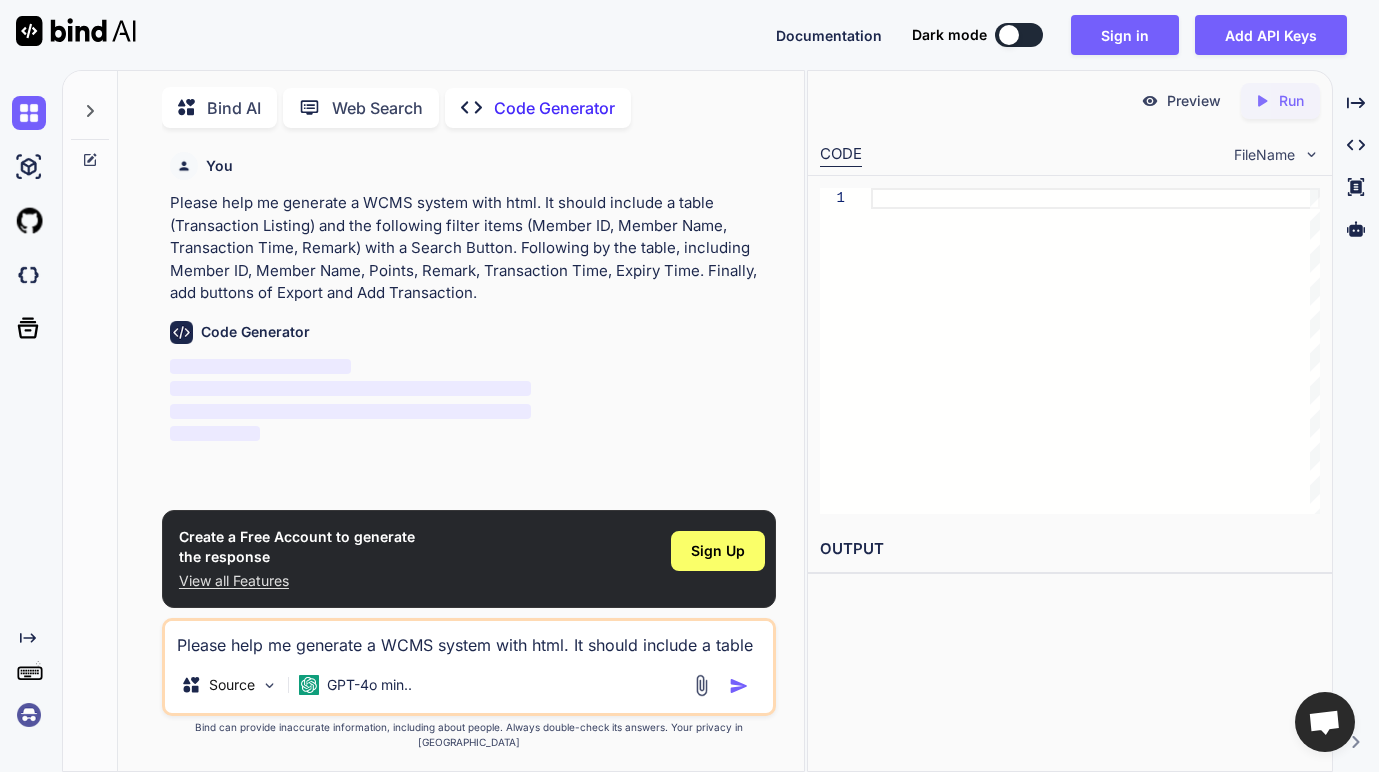 scroll, scrollTop: 8, scrollLeft: 0, axis: vertical 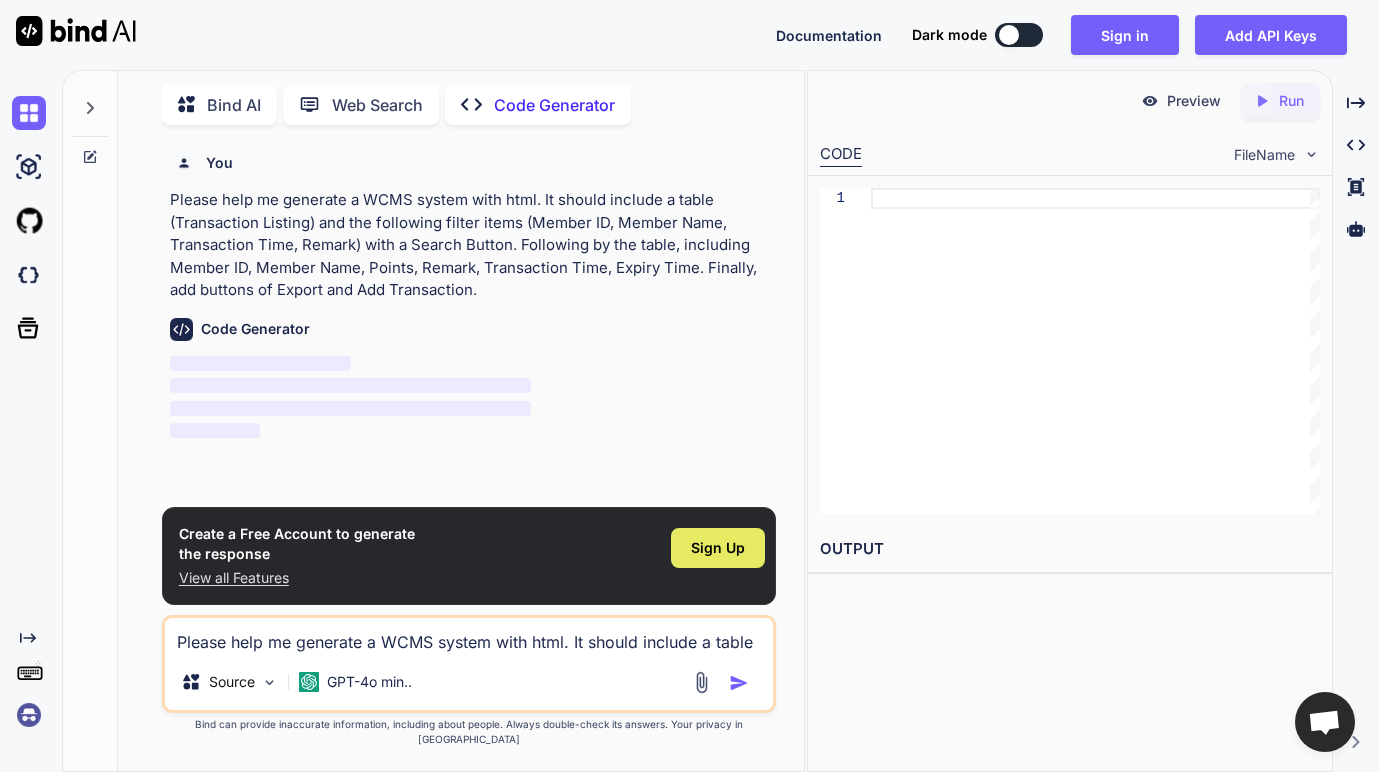click on "Sign Up" at bounding box center [718, 548] 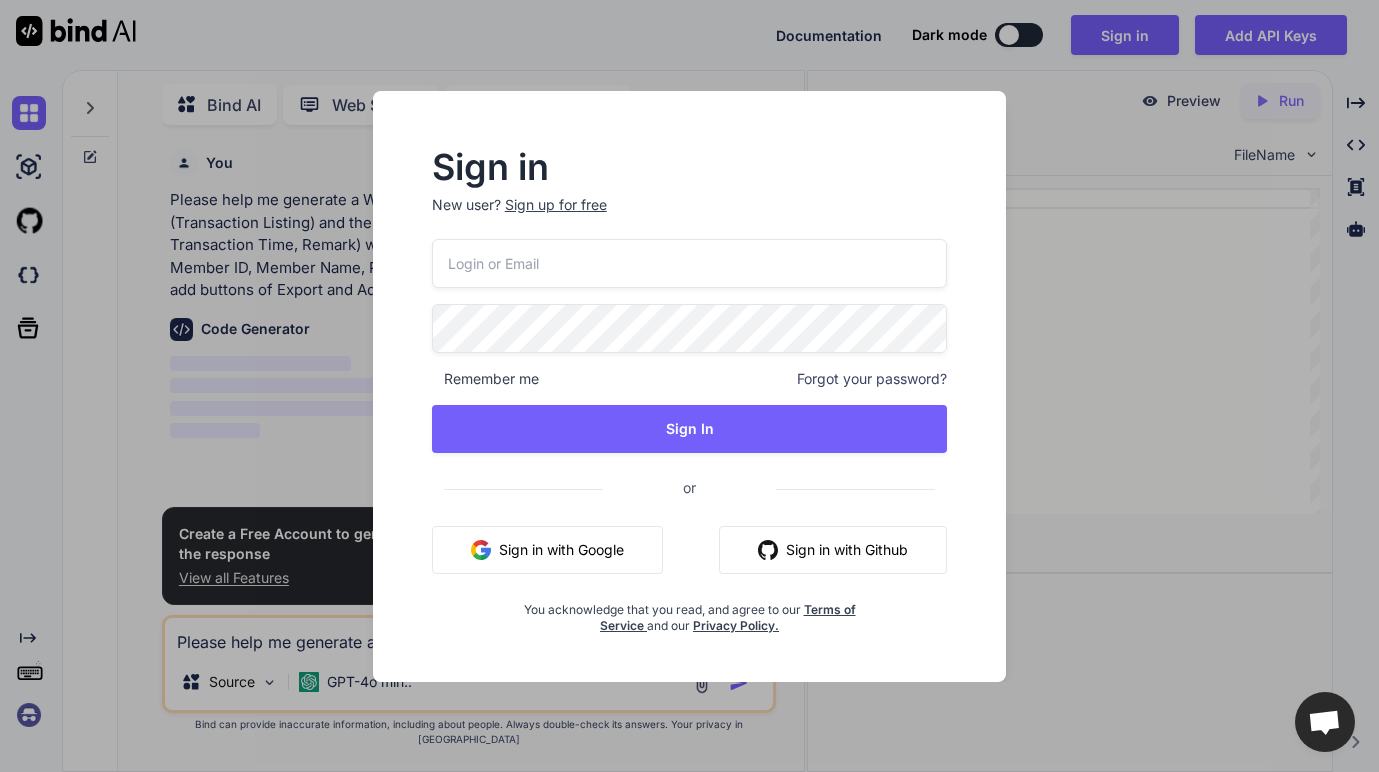 click on "Sign in with Google" at bounding box center [547, 550] 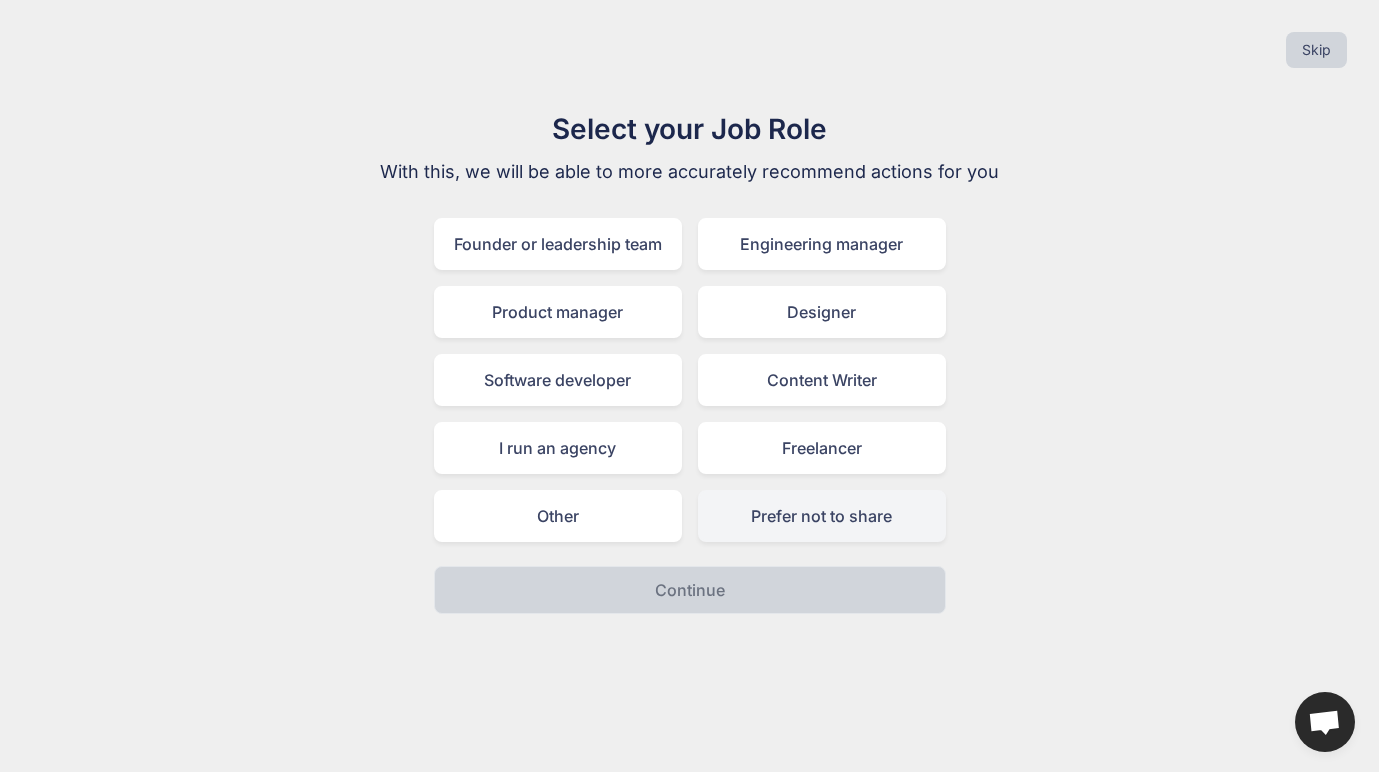 click on "Prefer not to share" at bounding box center (822, 516) 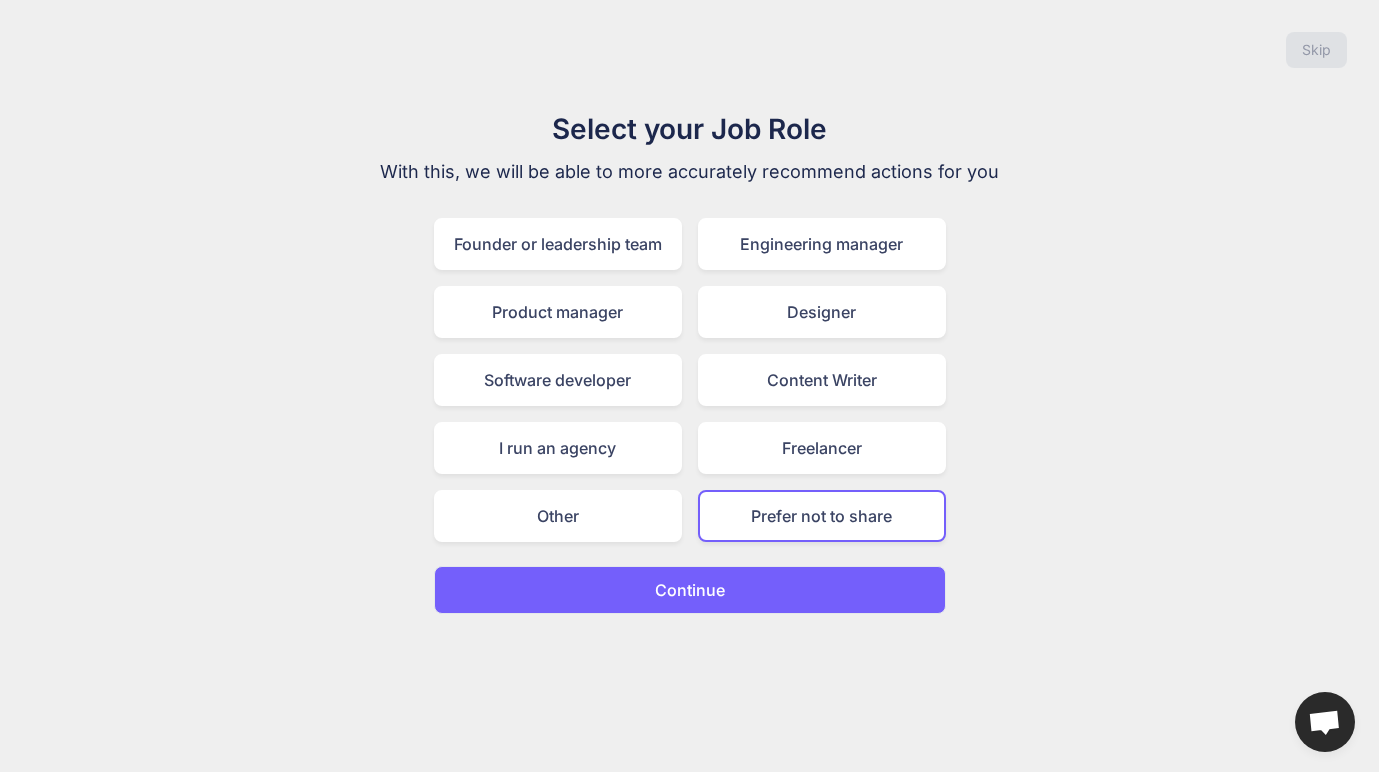 click on "Continue" at bounding box center (690, 590) 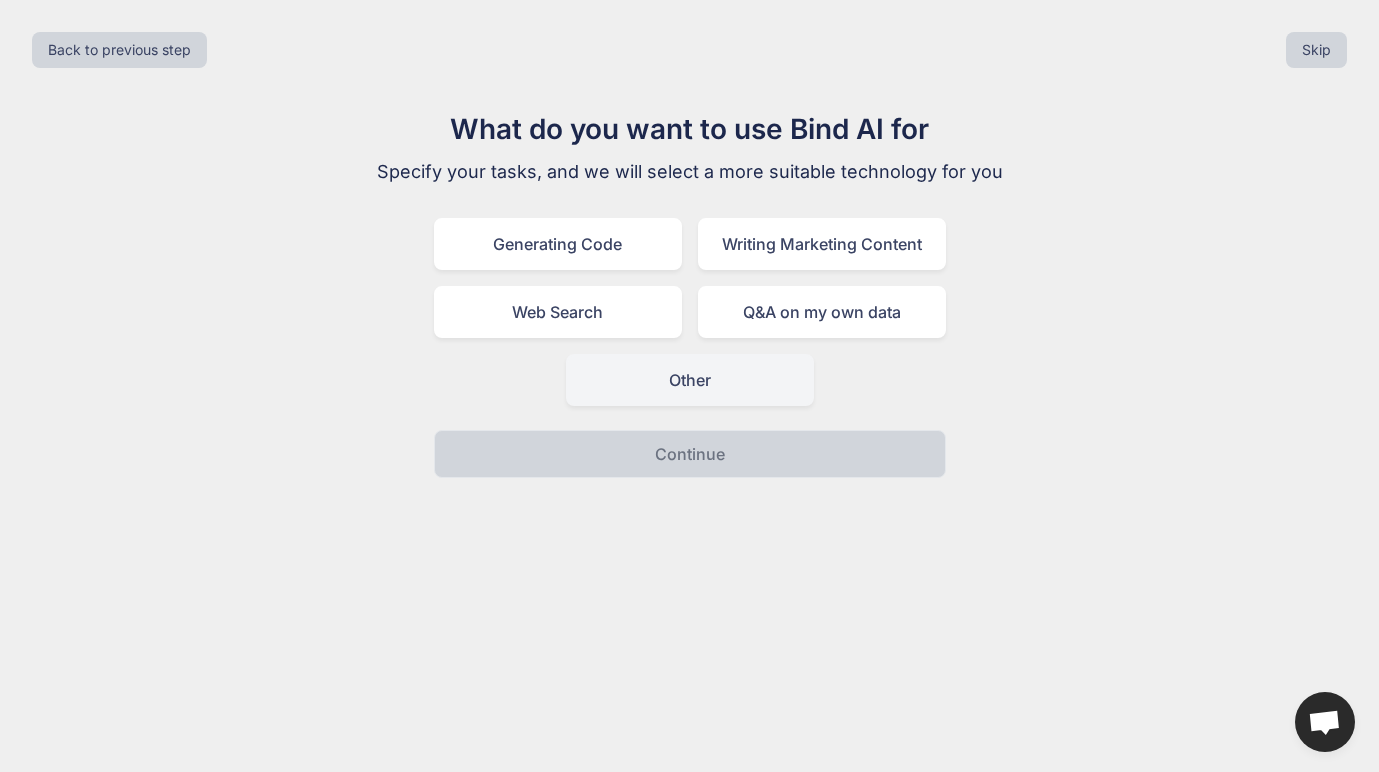 click on "Other" at bounding box center [690, 380] 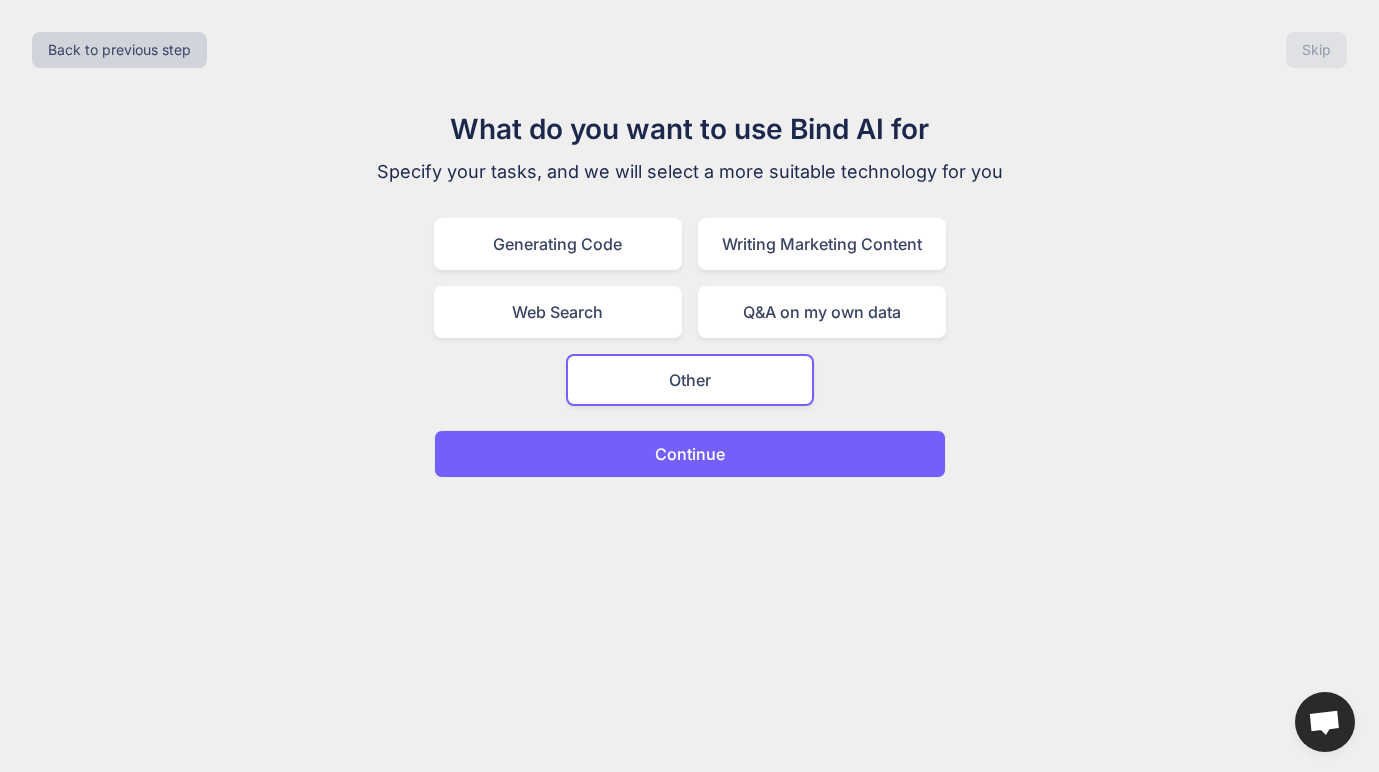 click on "Continue" at bounding box center [690, 454] 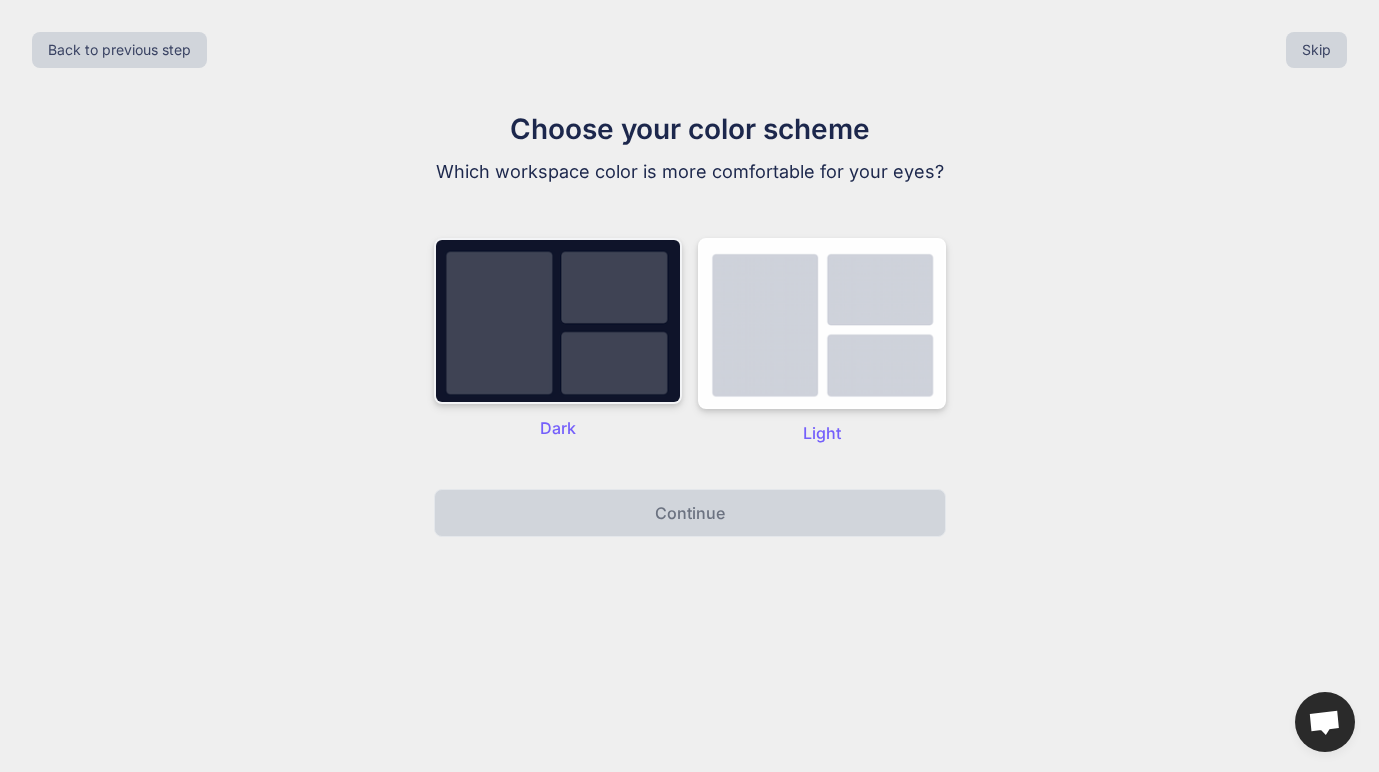 click at bounding box center [558, 321] 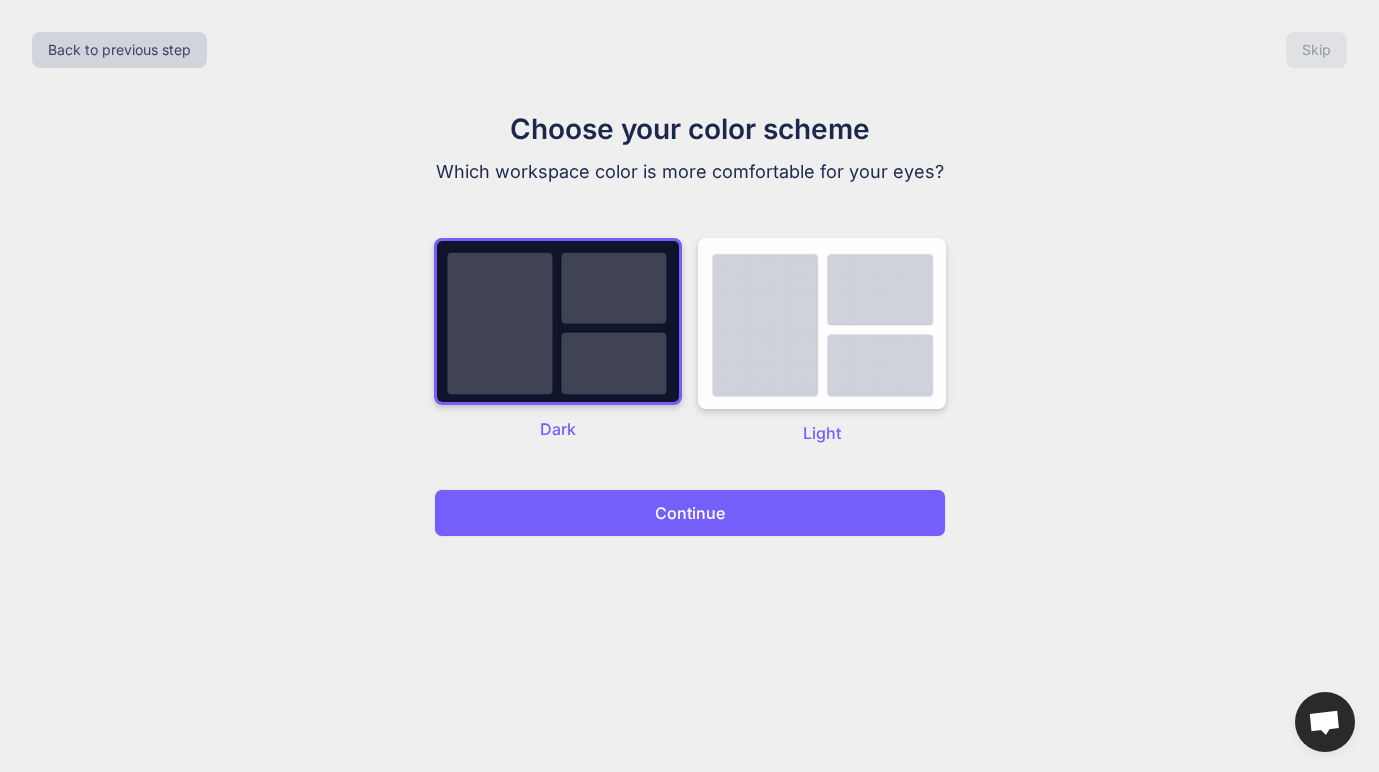 click on "Continue" at bounding box center (690, 513) 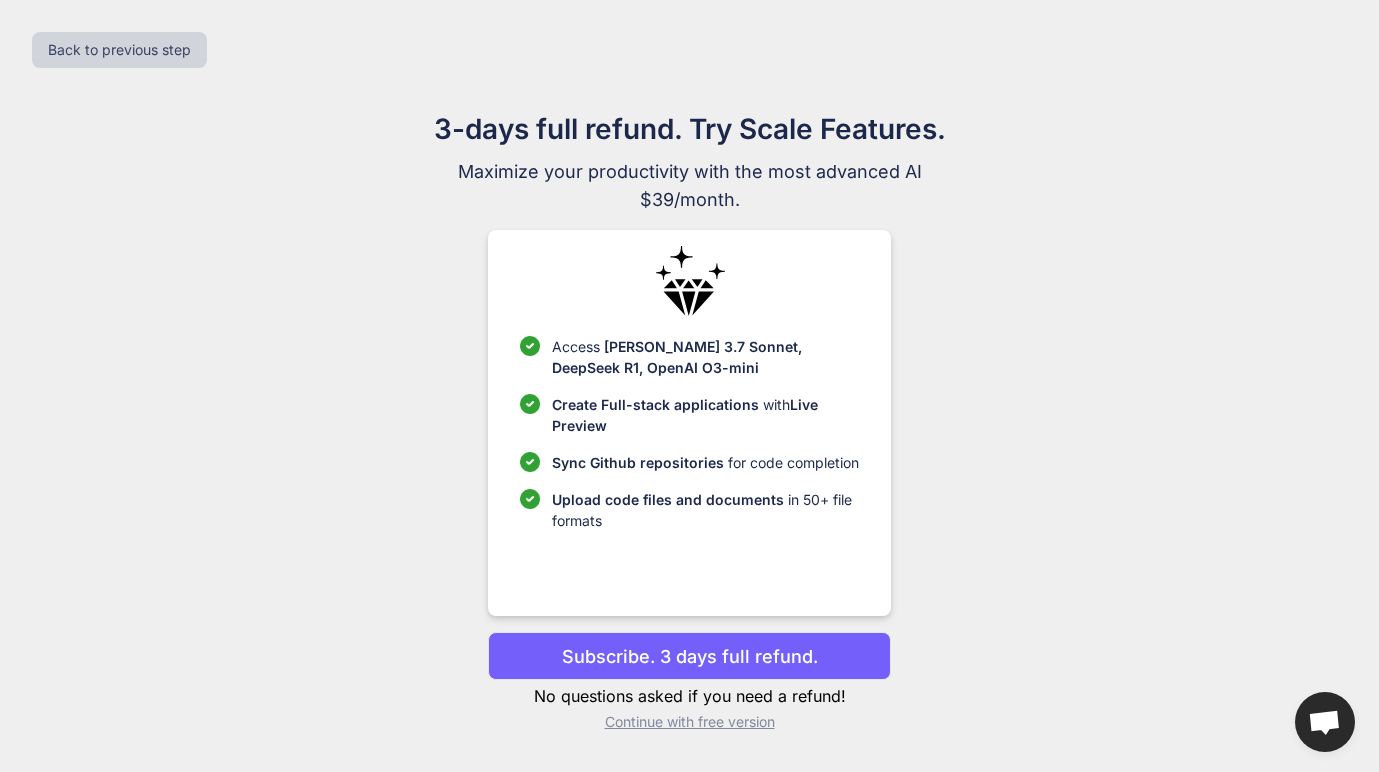 click on "Continue with free version" at bounding box center [689, 722] 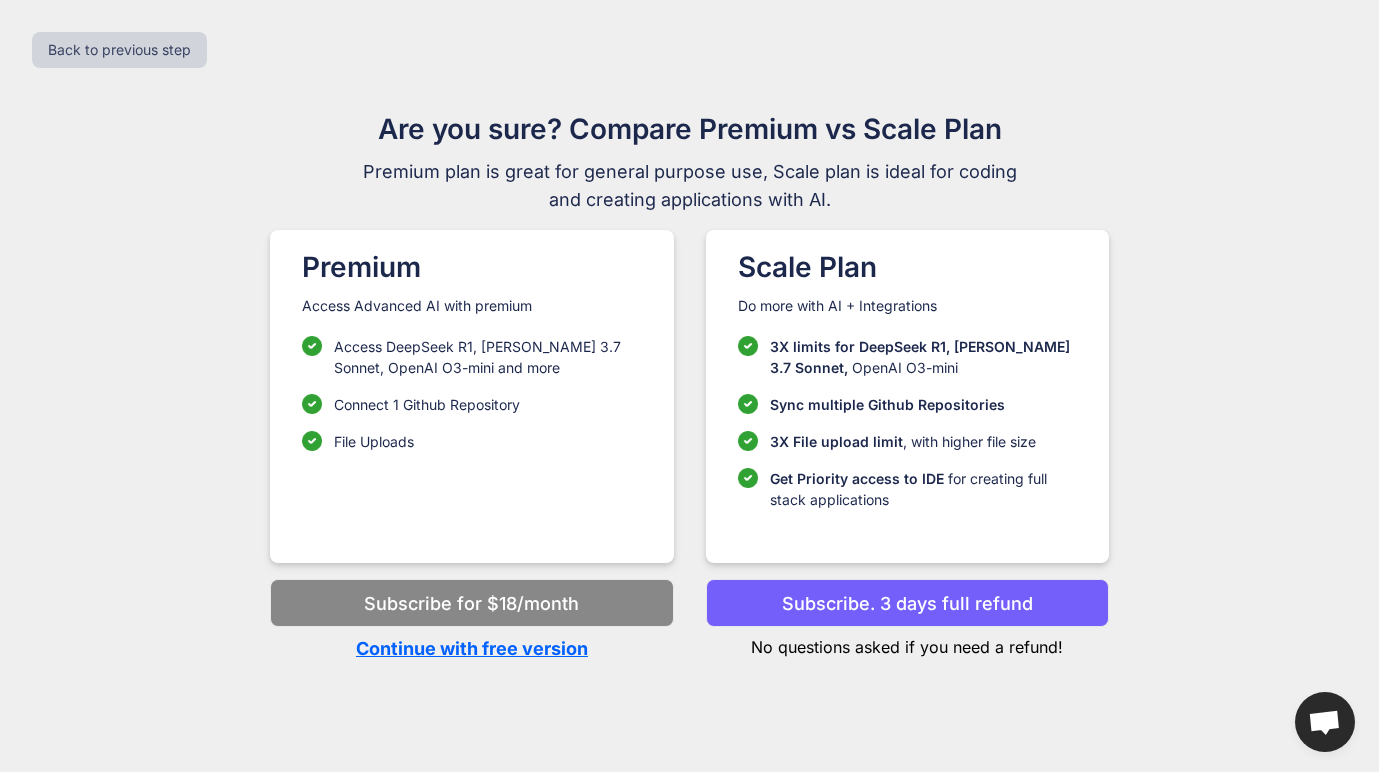 click on "Continue with free version" at bounding box center (471, 648) 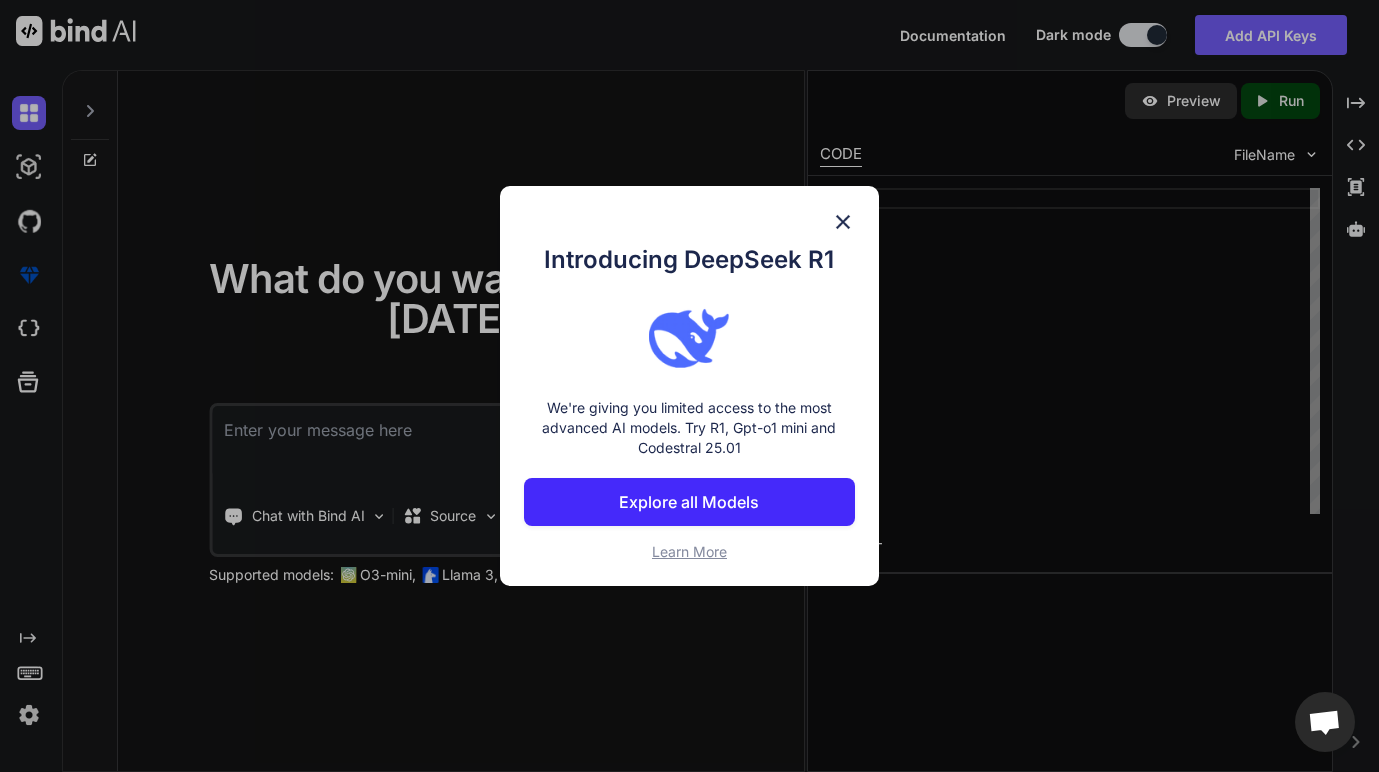 click on "Explore all Models" at bounding box center [689, 502] 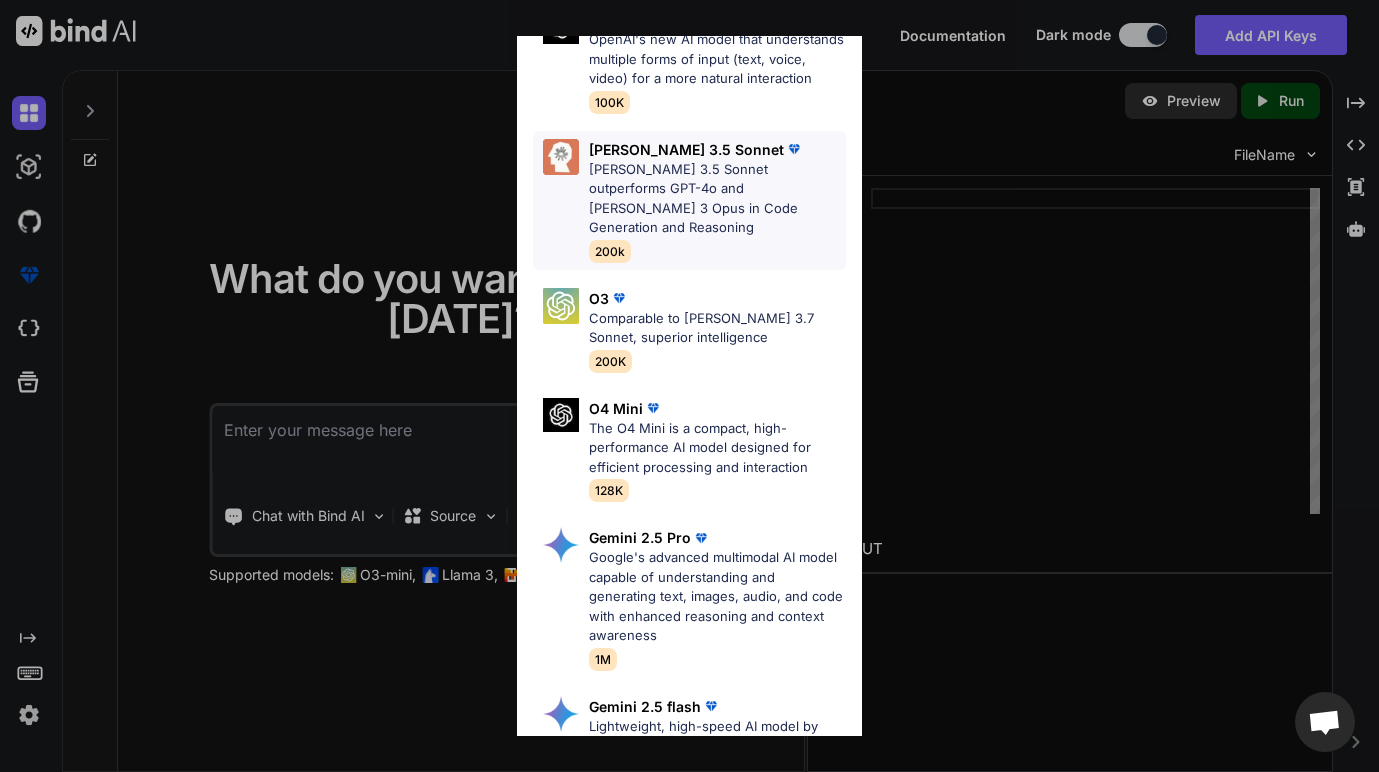 scroll, scrollTop: 0, scrollLeft: 0, axis: both 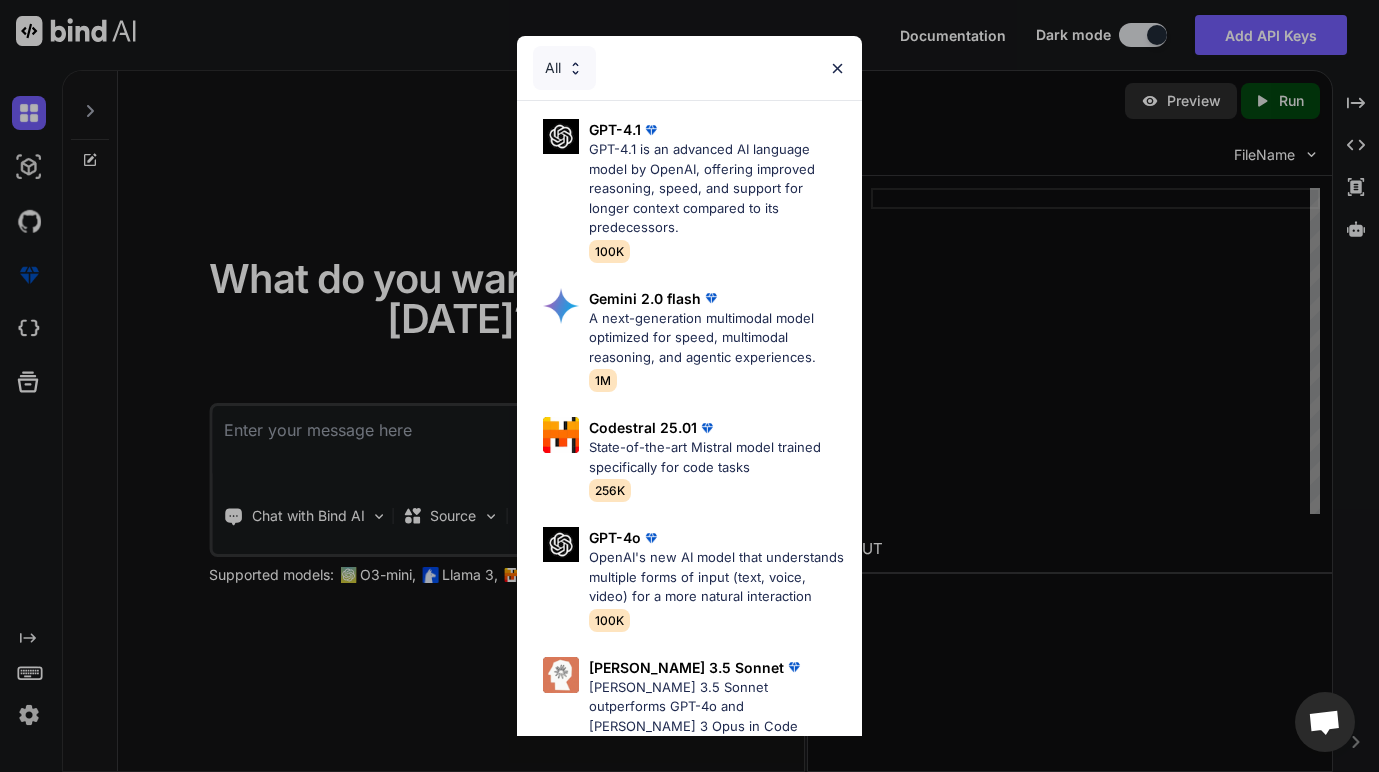 click at bounding box center [837, 68] 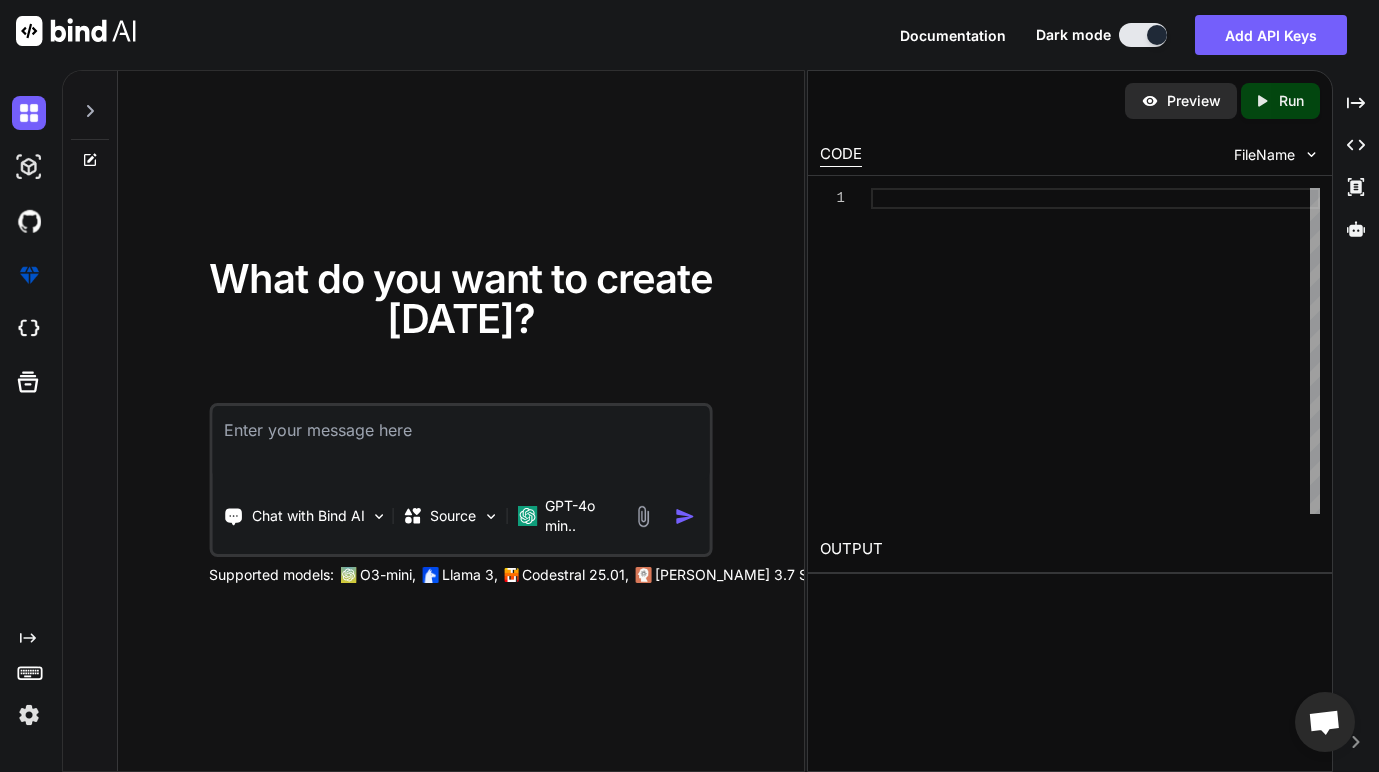click at bounding box center (460, 443) 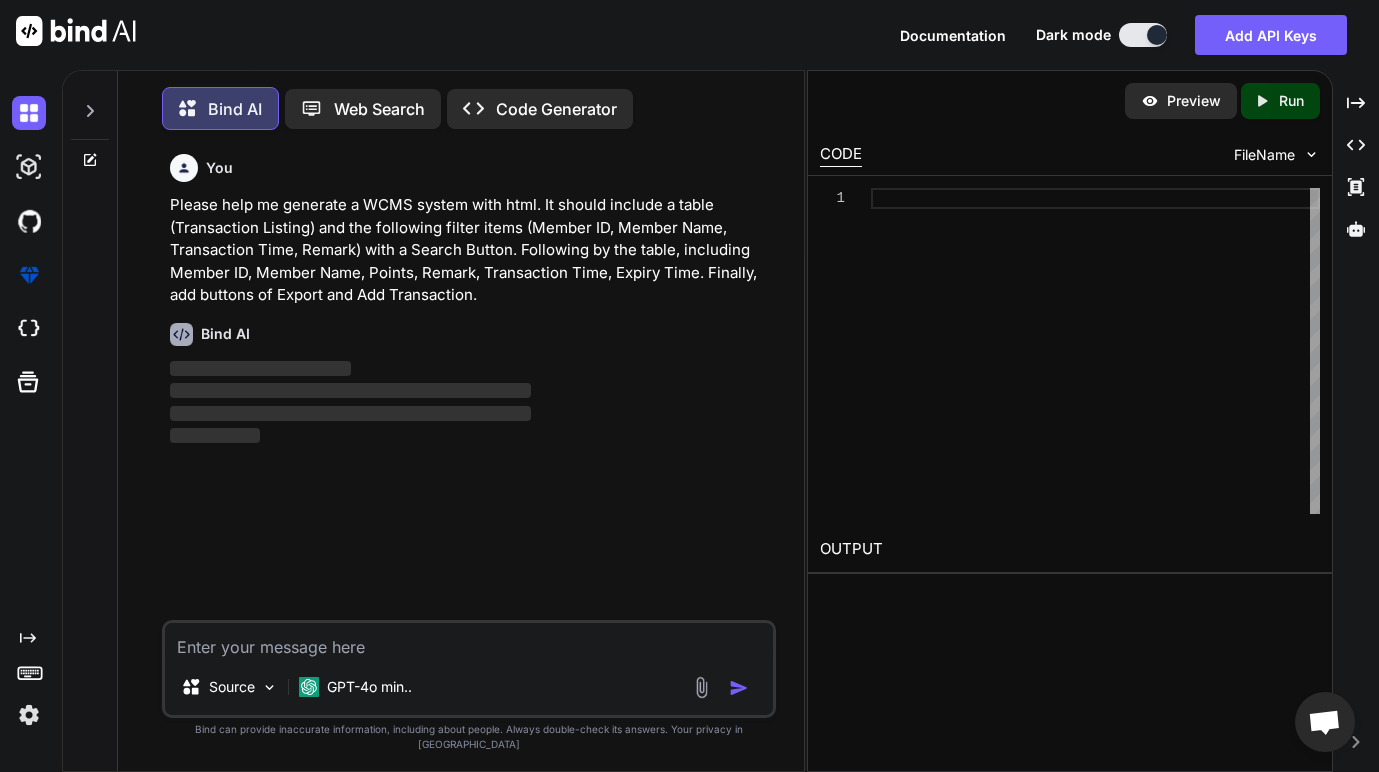 scroll, scrollTop: 10, scrollLeft: 0, axis: vertical 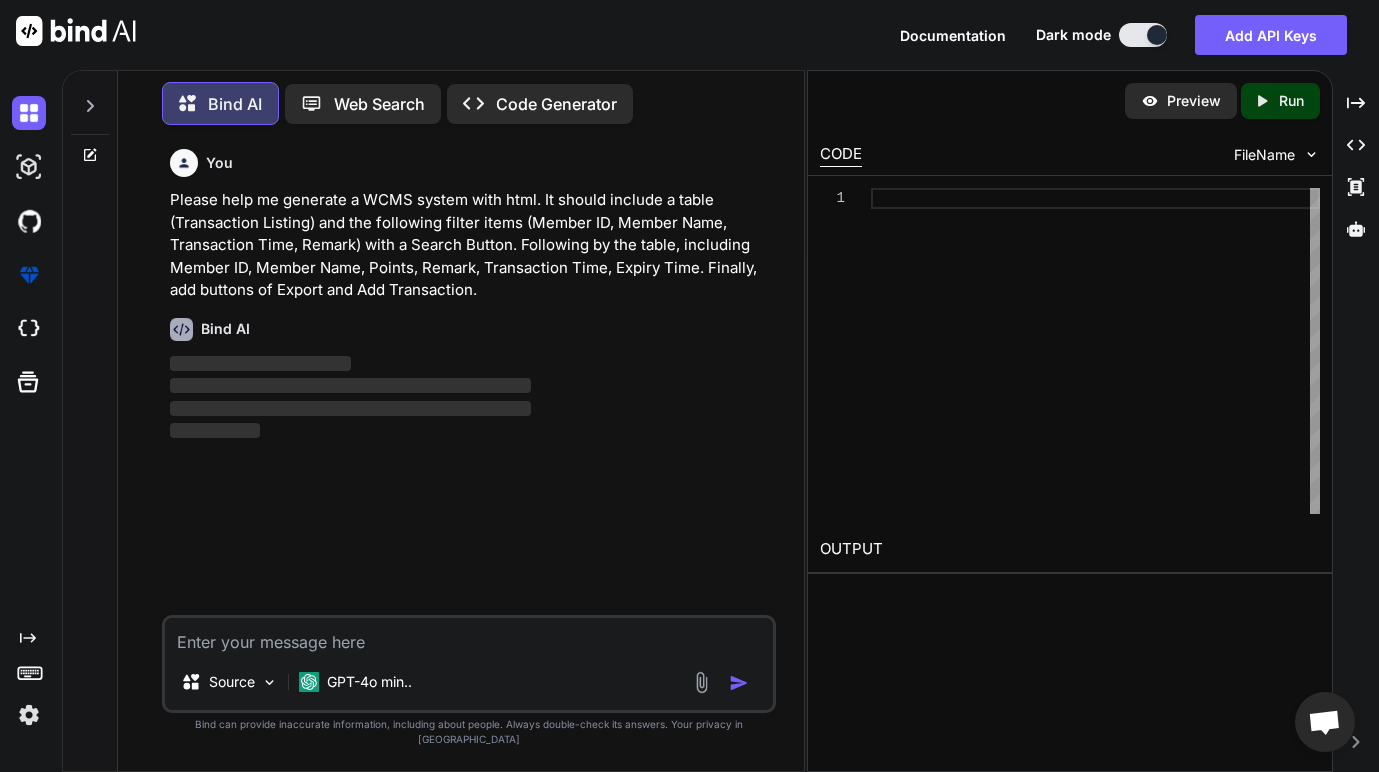 click on "Code Generator" at bounding box center [556, 104] 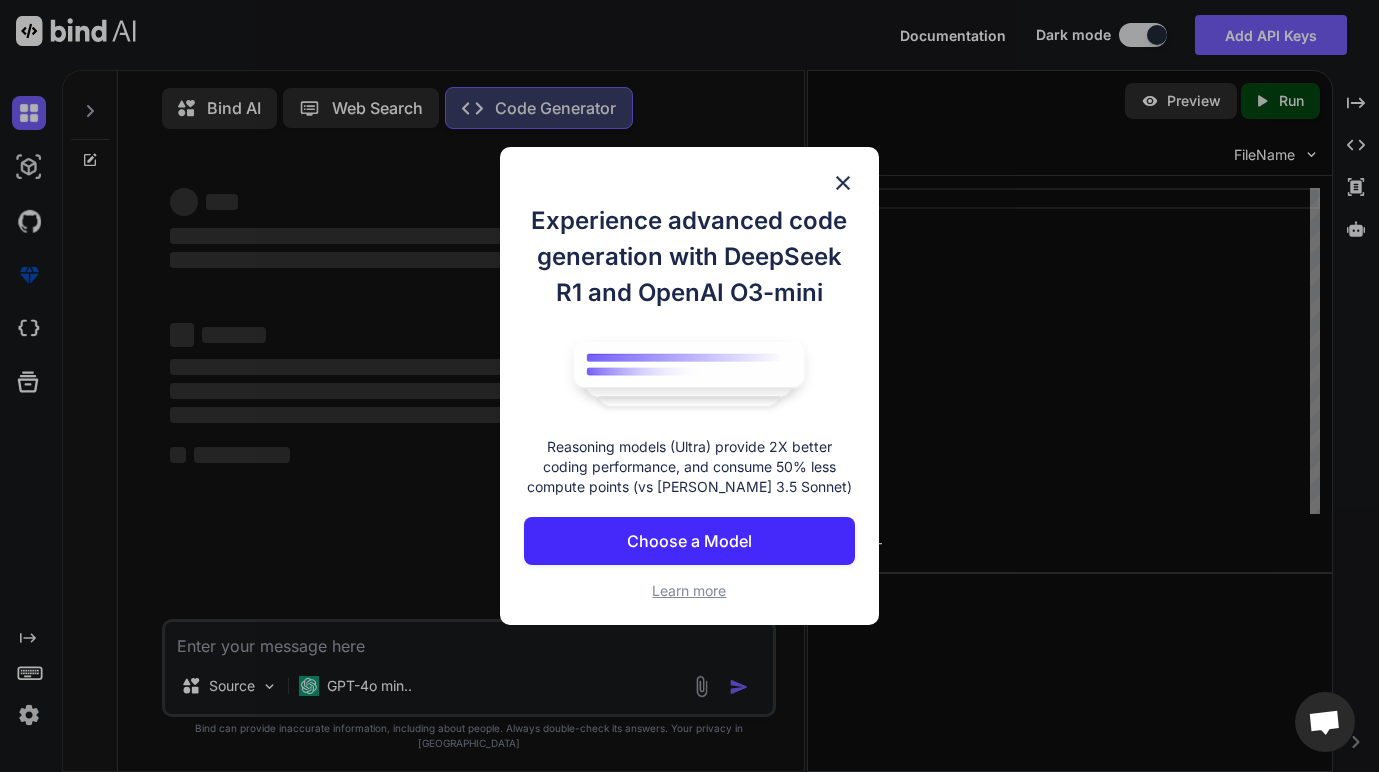 click on "Experience advanced code generation with DeepSeek R1 and OpenAI O3-mini Reasoning models (Ultra) provide 2X better coding performance, and consume 50% less compute points (vs [PERSON_NAME] 3.5 Sonnet)   Choose a Model Learn more" at bounding box center (689, 386) 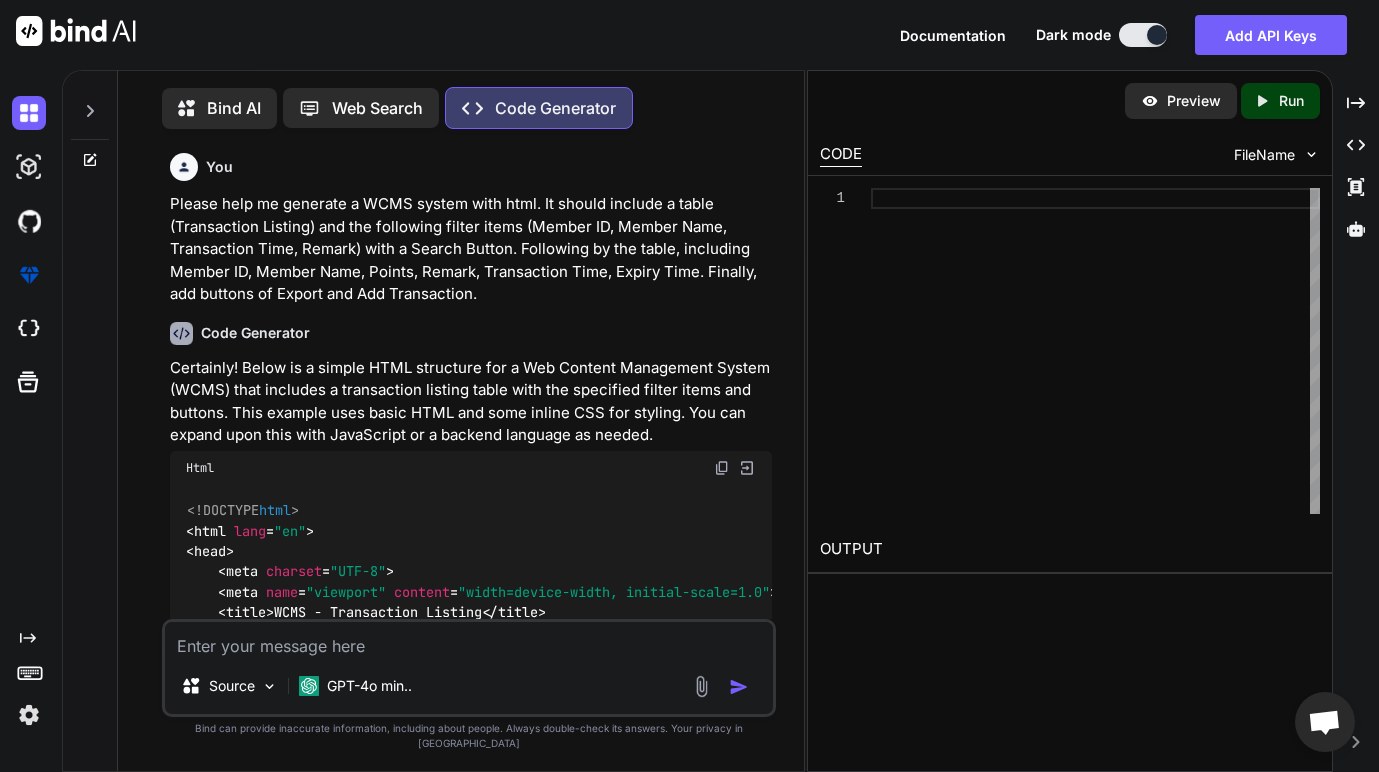 scroll, scrollTop: 9, scrollLeft: 0, axis: vertical 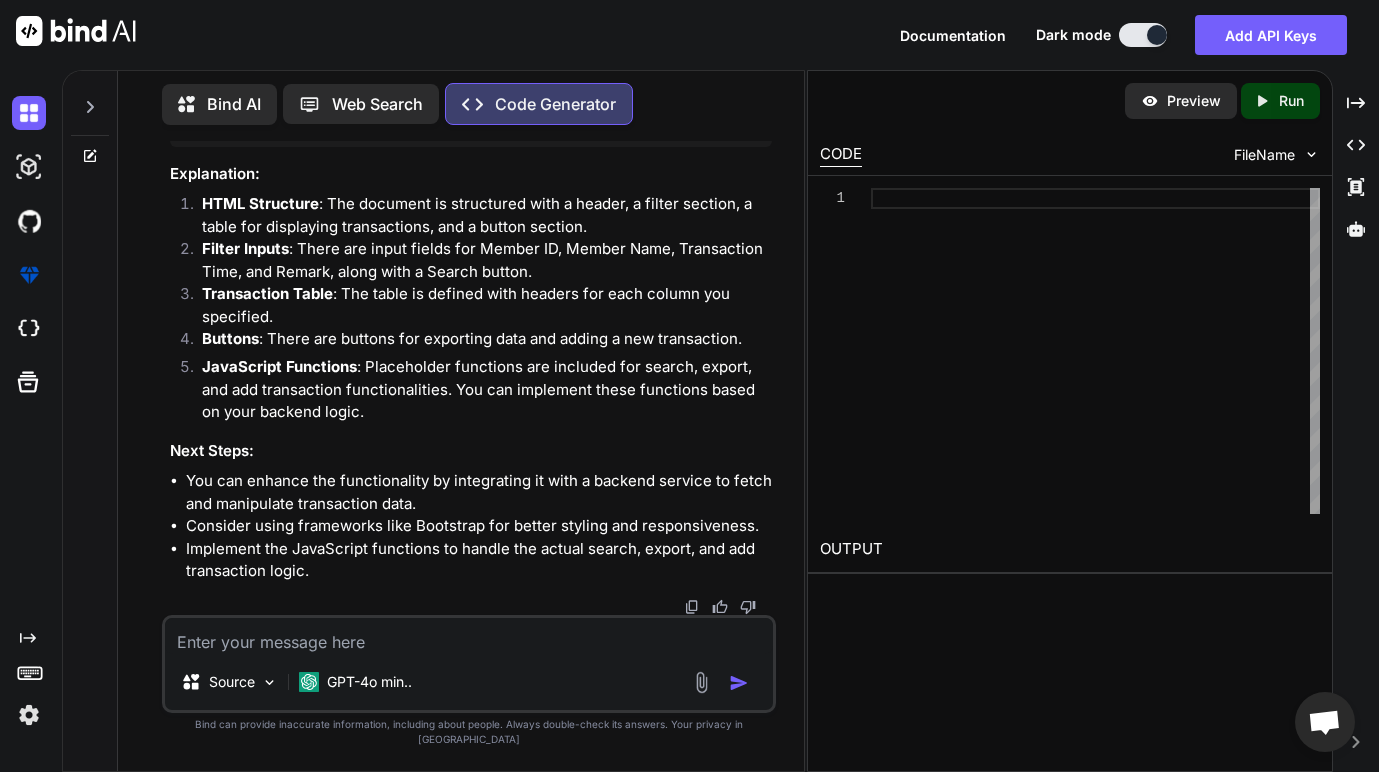 click on "OUTPUT" at bounding box center (1070, 549) 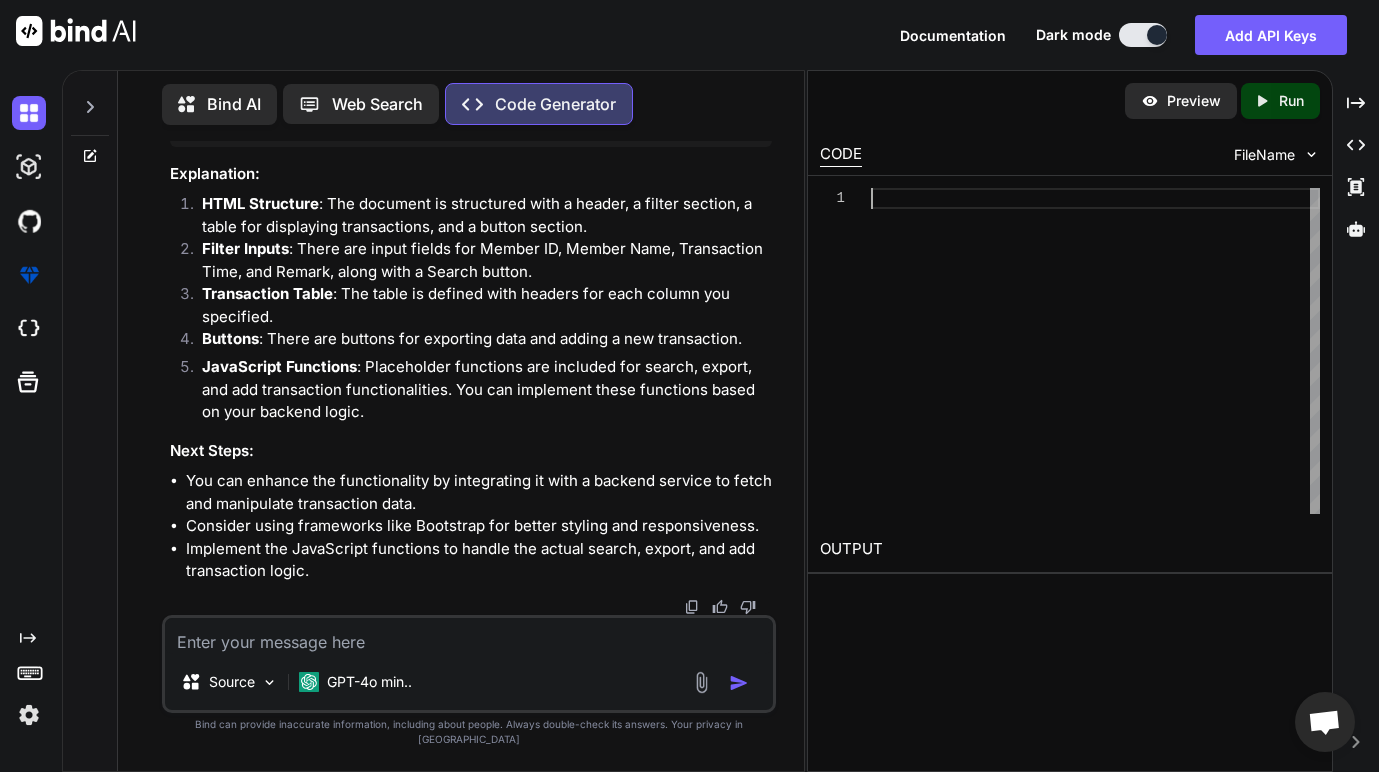 click at bounding box center (1095, 351) 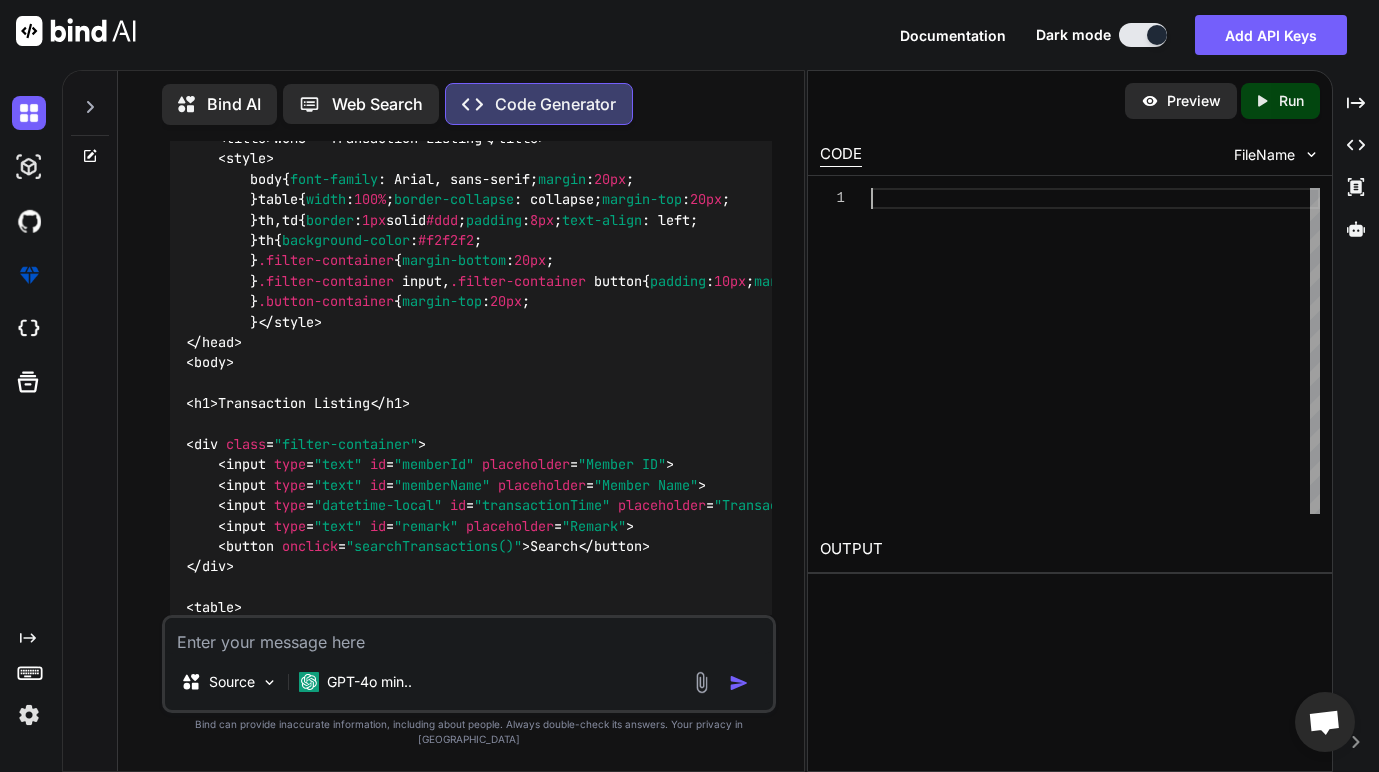 scroll, scrollTop: 0, scrollLeft: 0, axis: both 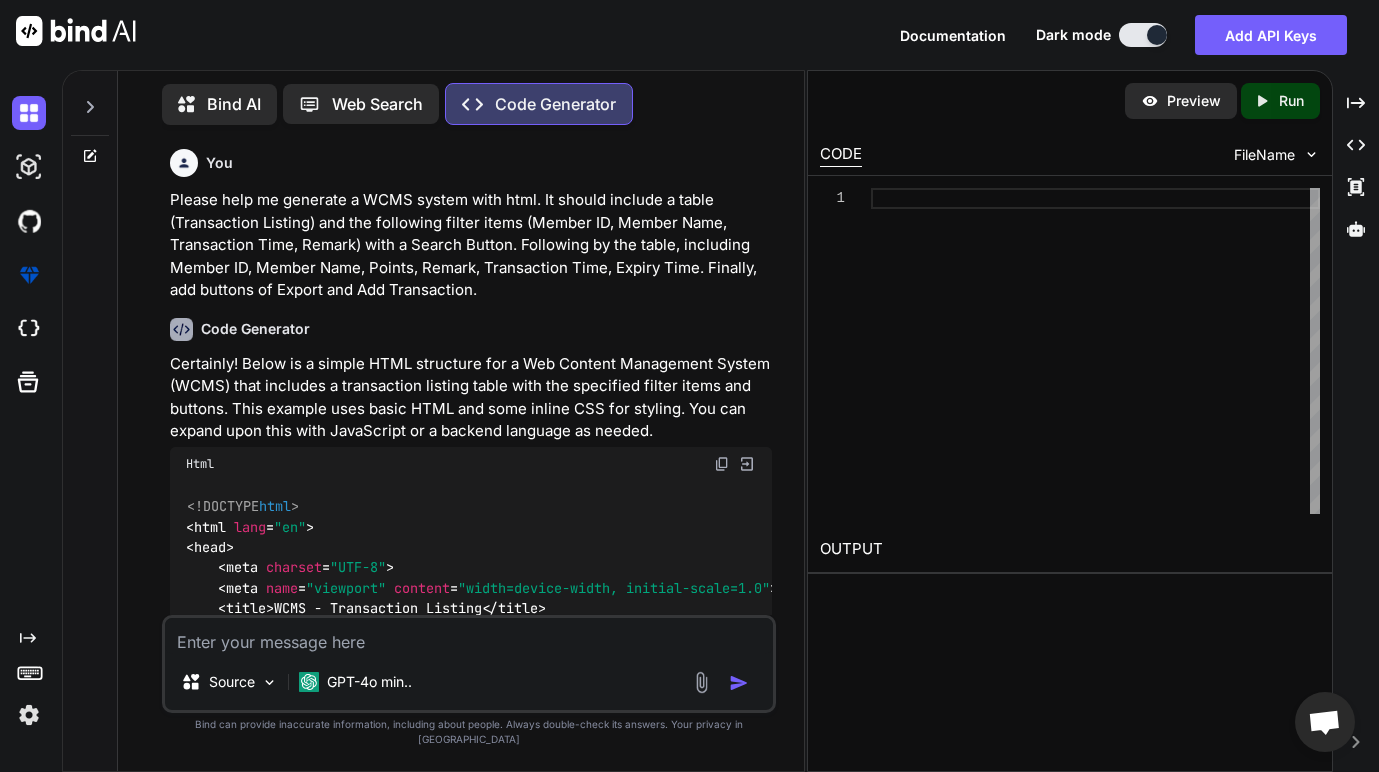 click at bounding box center (722, 464) 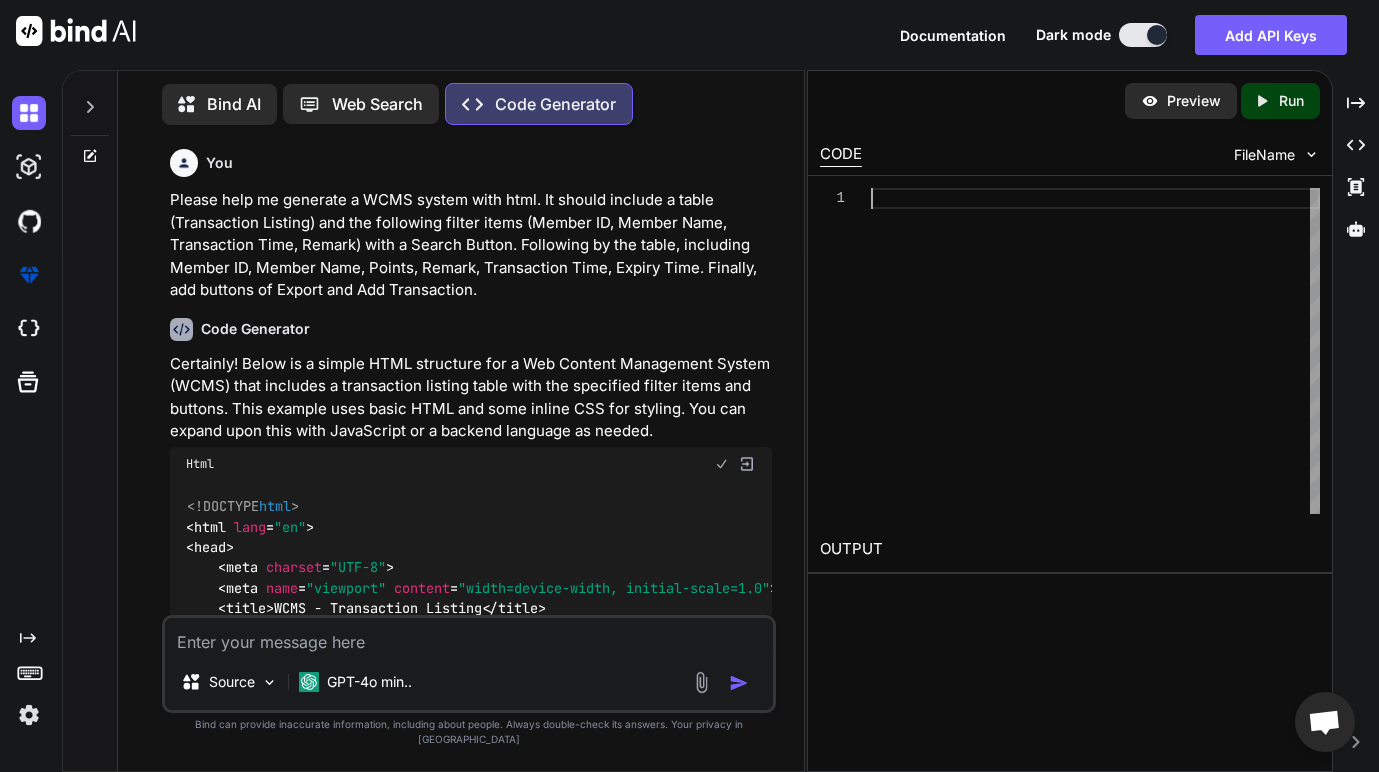 click at bounding box center (1095, 351) 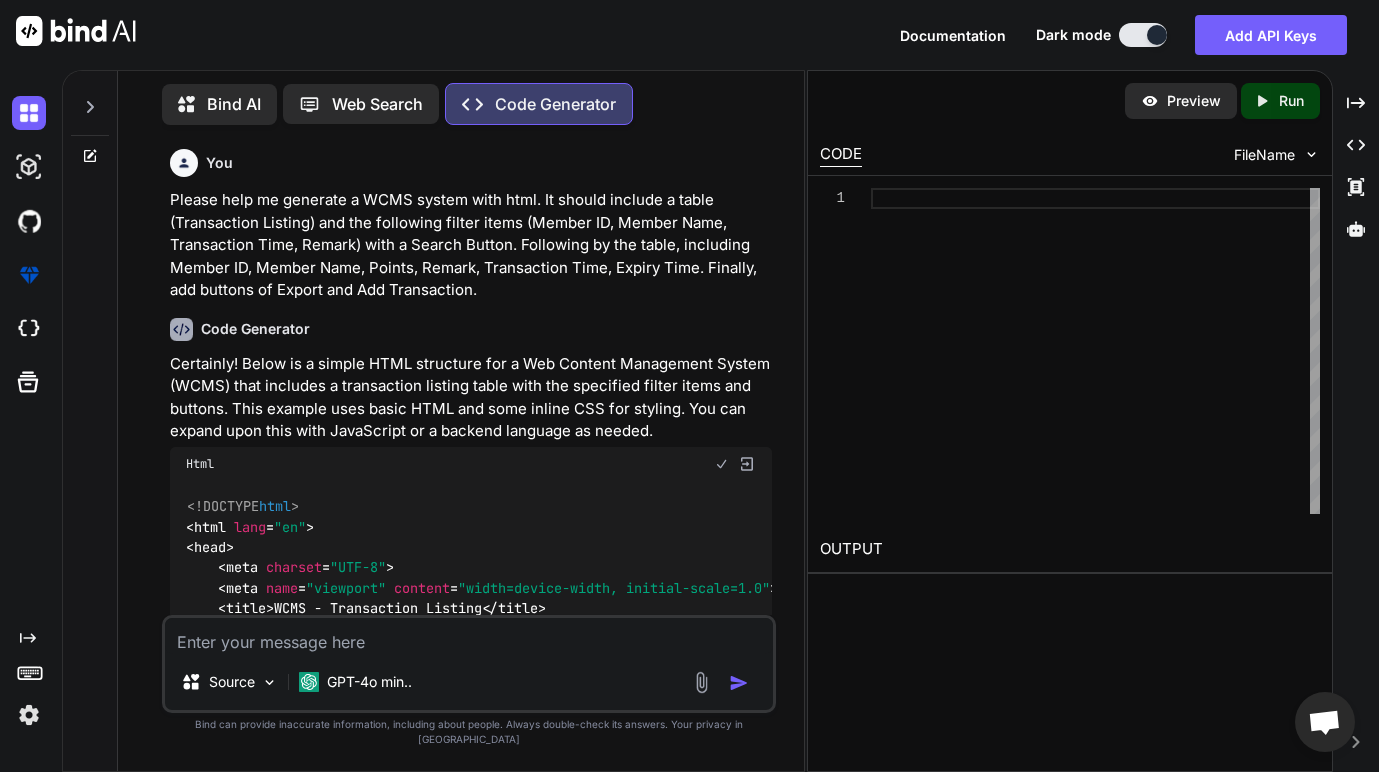scroll, scrollTop: 63, scrollLeft: 0, axis: vertical 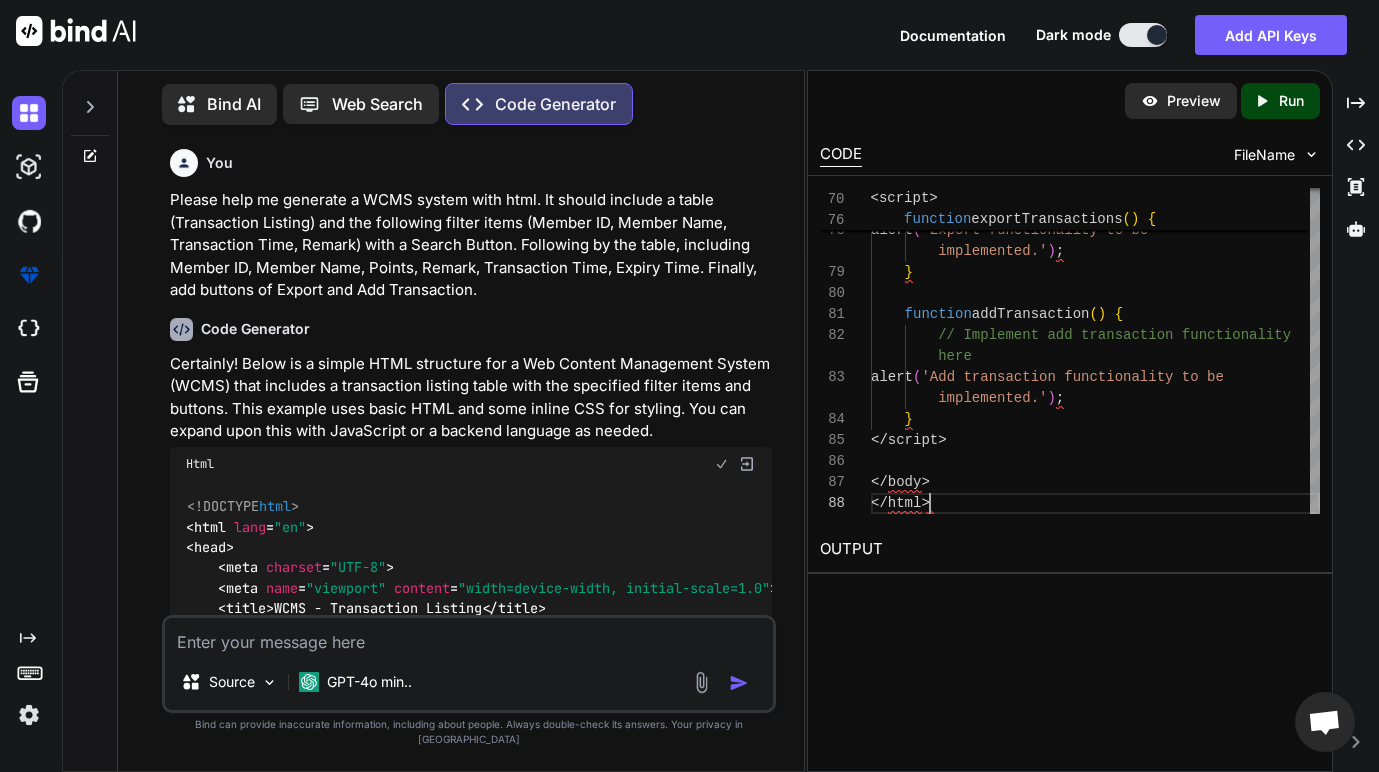 click on "Created with Pixso." at bounding box center [1266, 101] 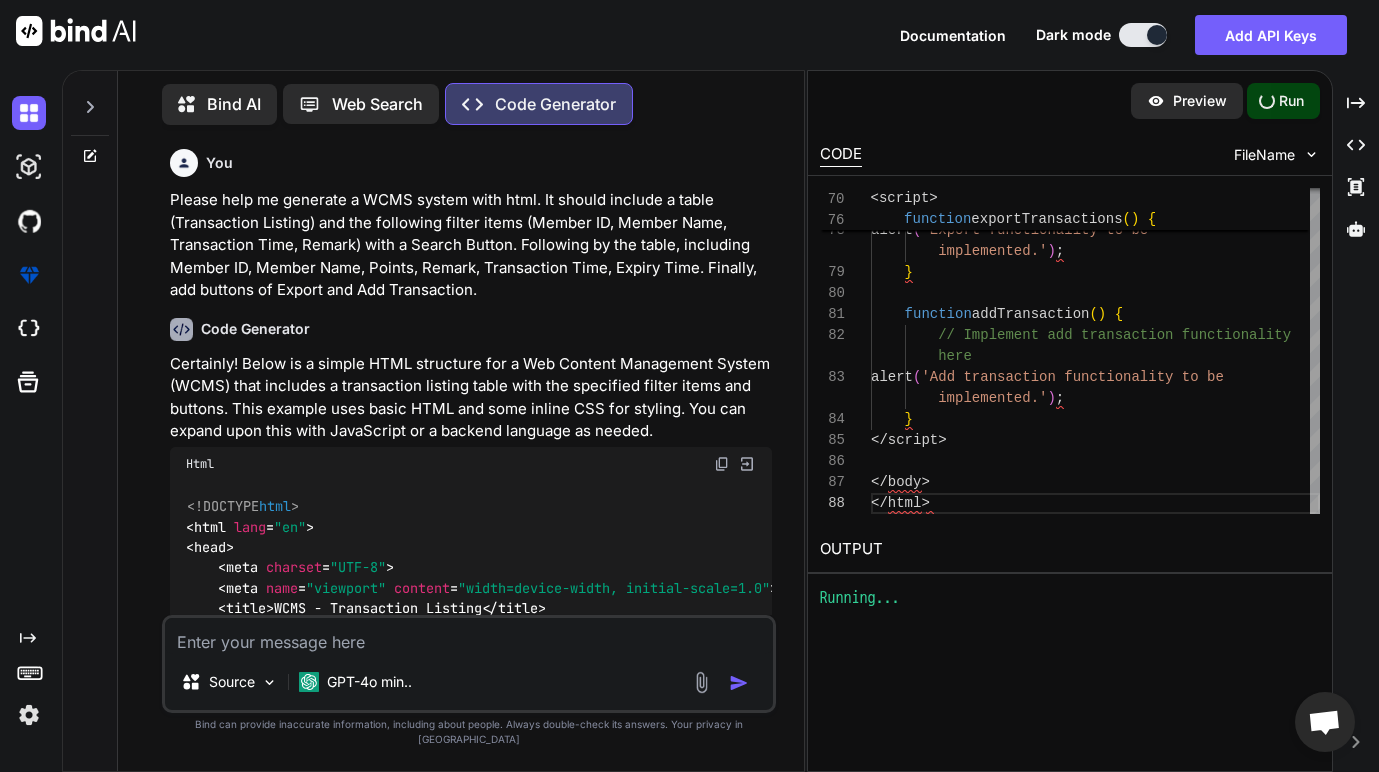 click on "Preview" at bounding box center [1200, 101] 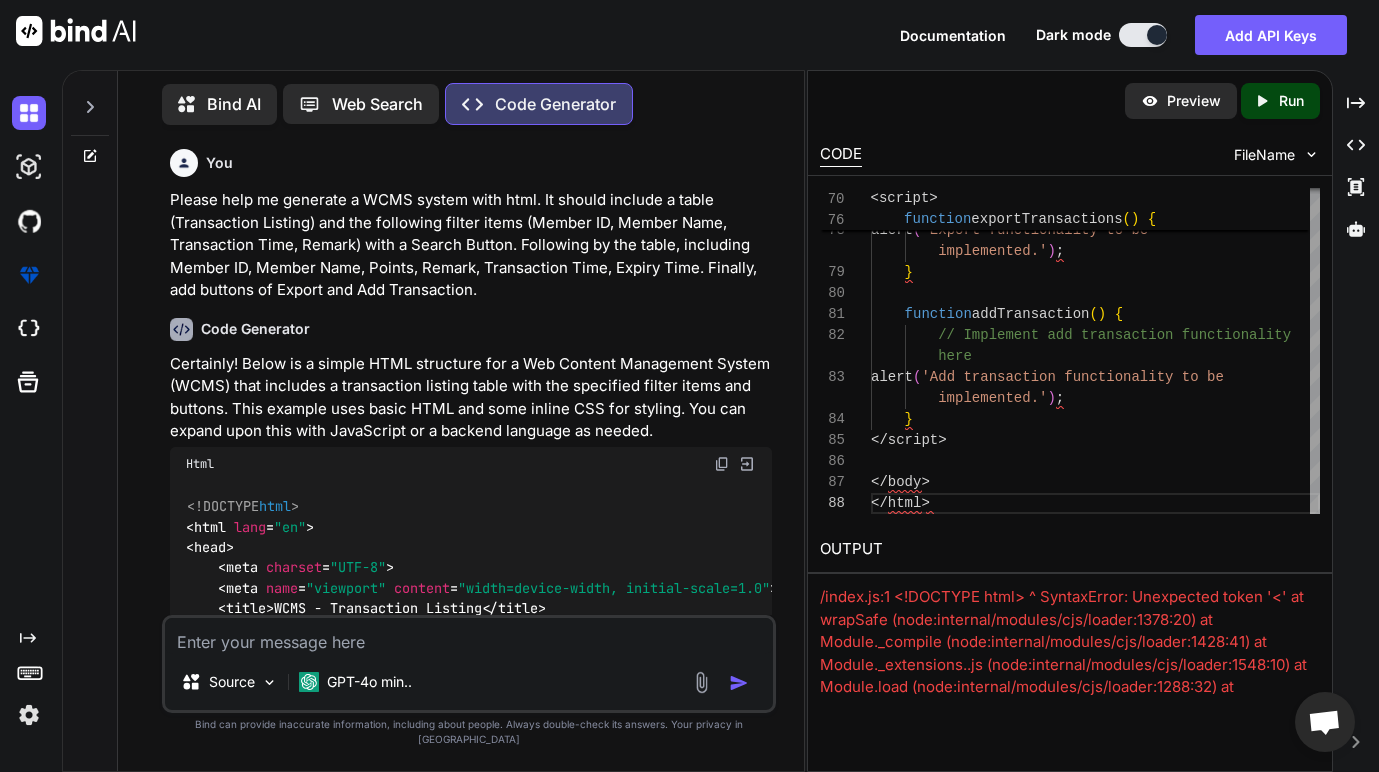 click on "Preview" at bounding box center [1194, 101] 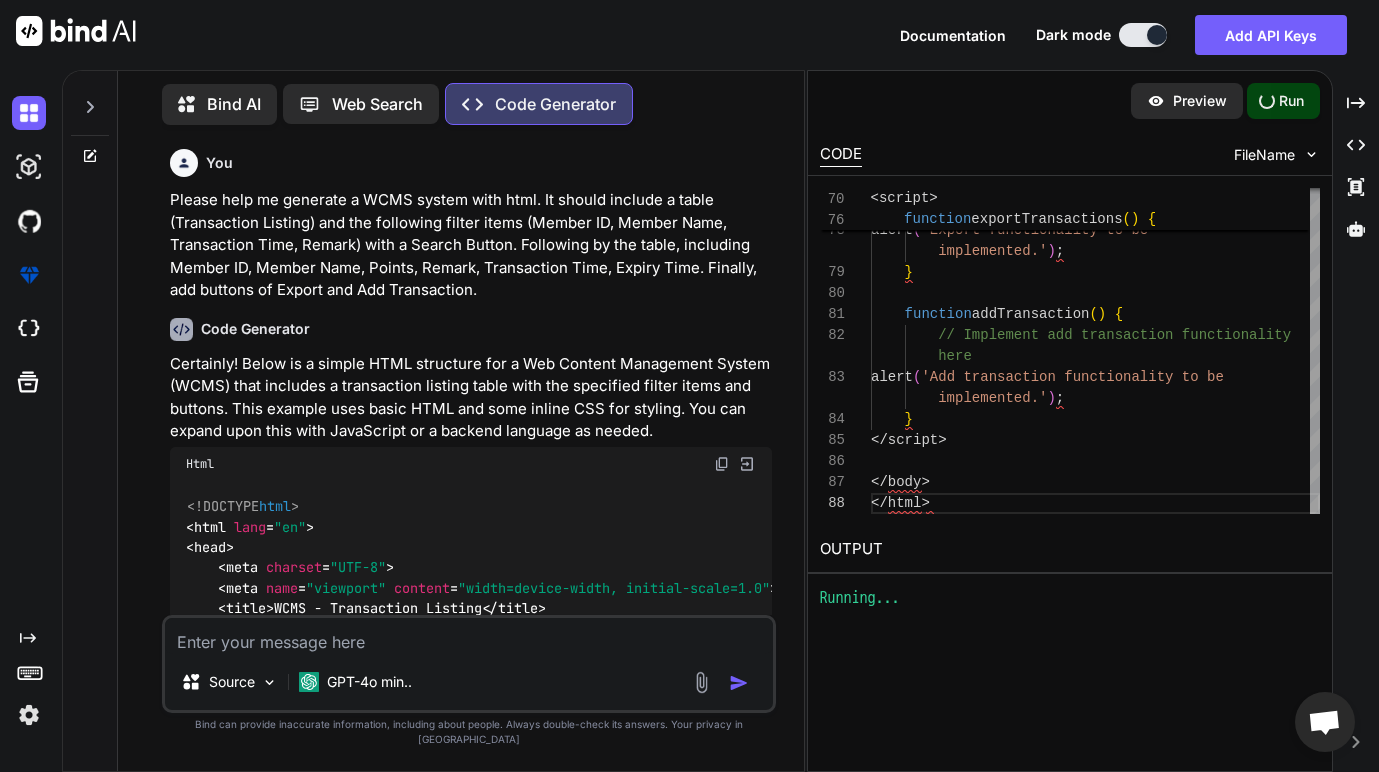 click on "CODE FileName" at bounding box center (1070, 153) 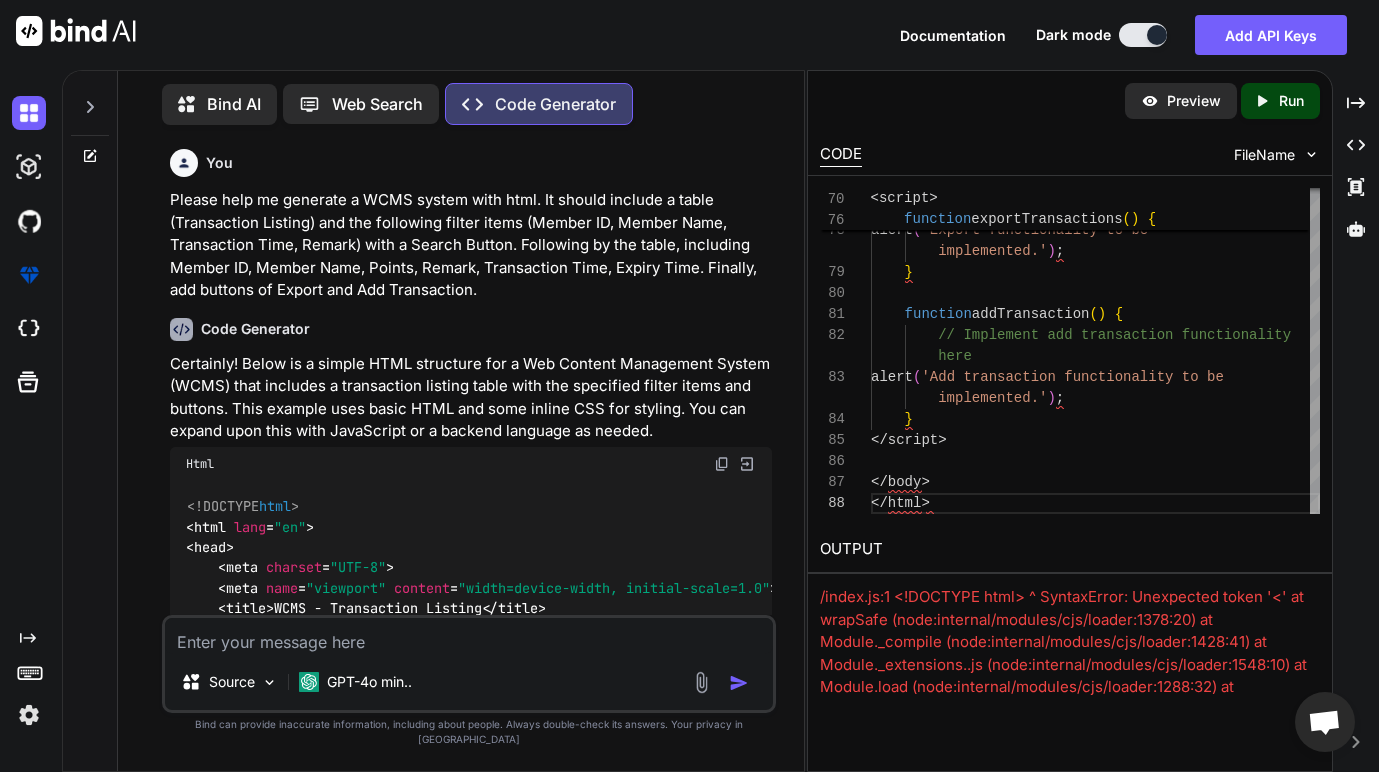 click at bounding box center [1311, 154] 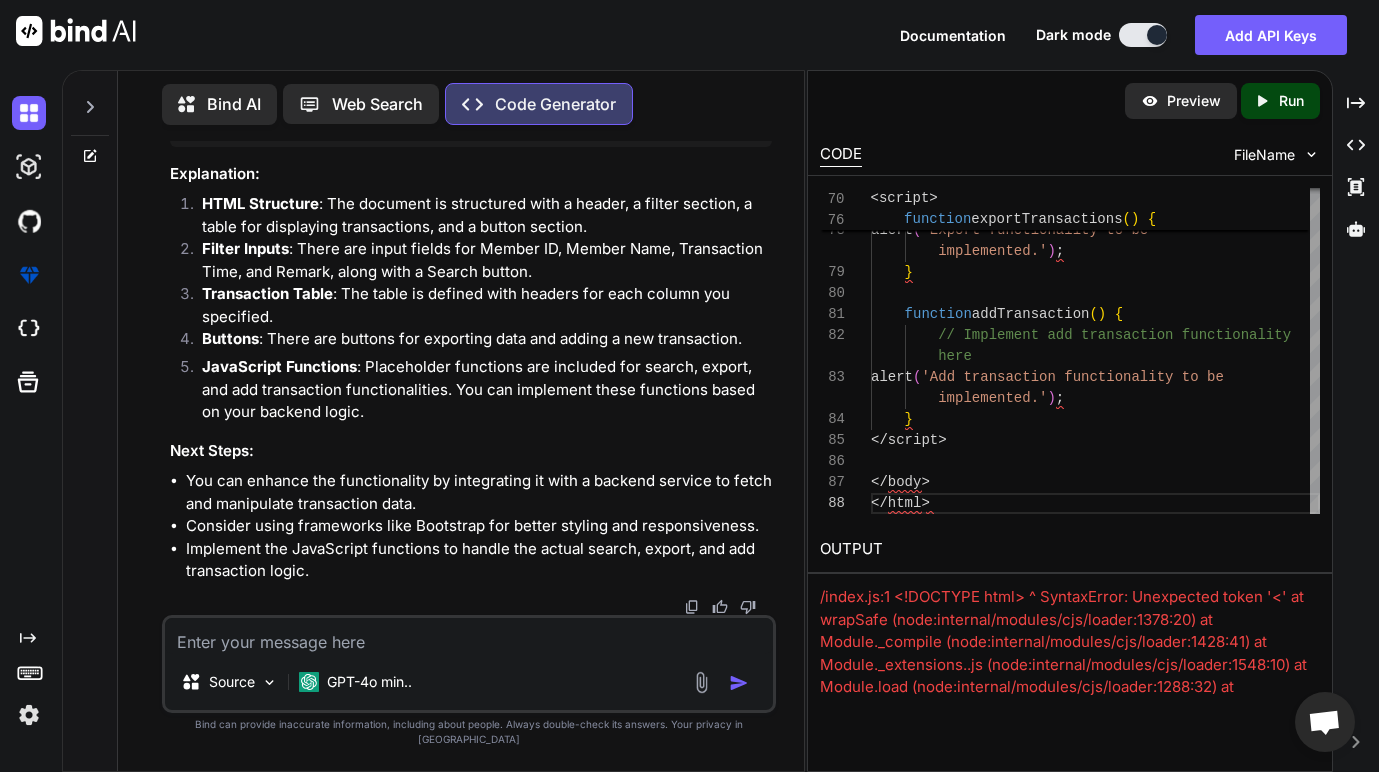 scroll, scrollTop: 1409, scrollLeft: 0, axis: vertical 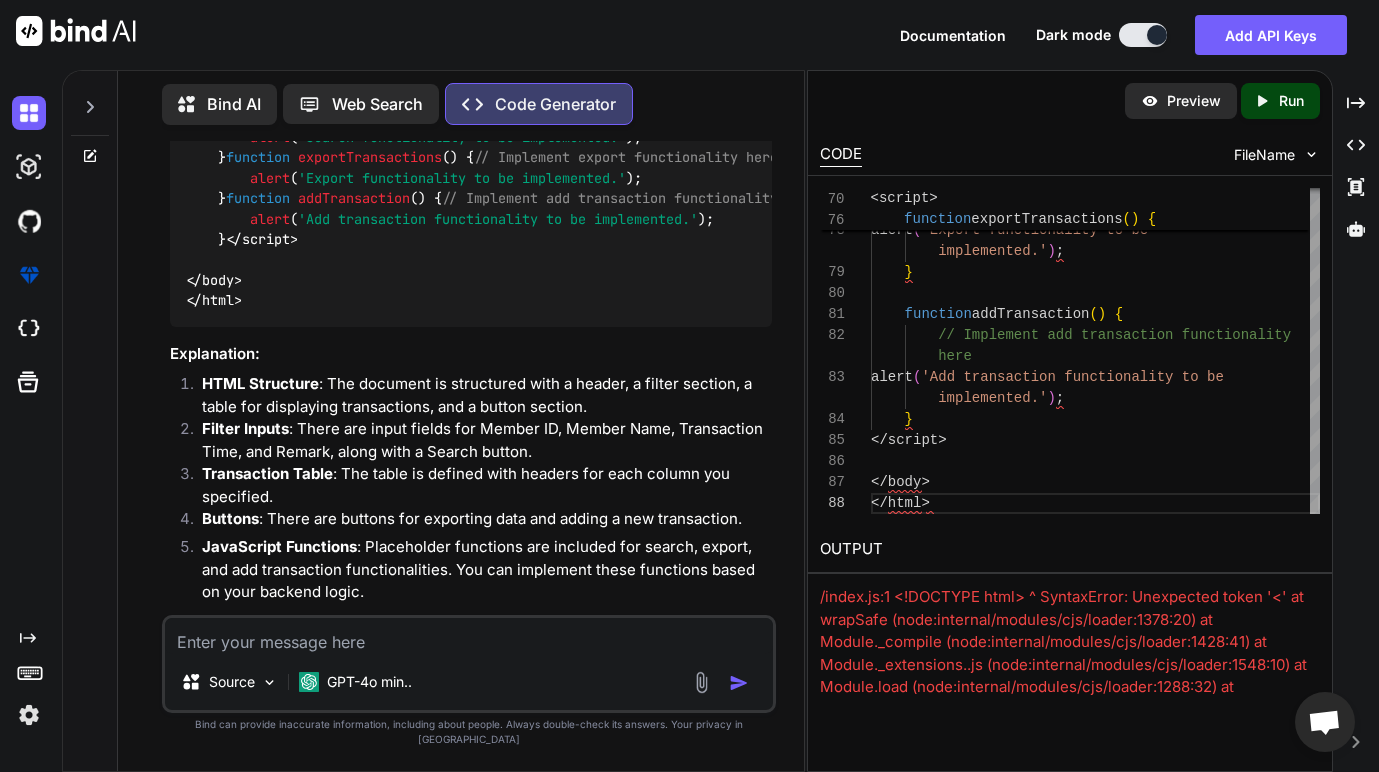 click on "OUTPUT" at bounding box center (1070, 549) 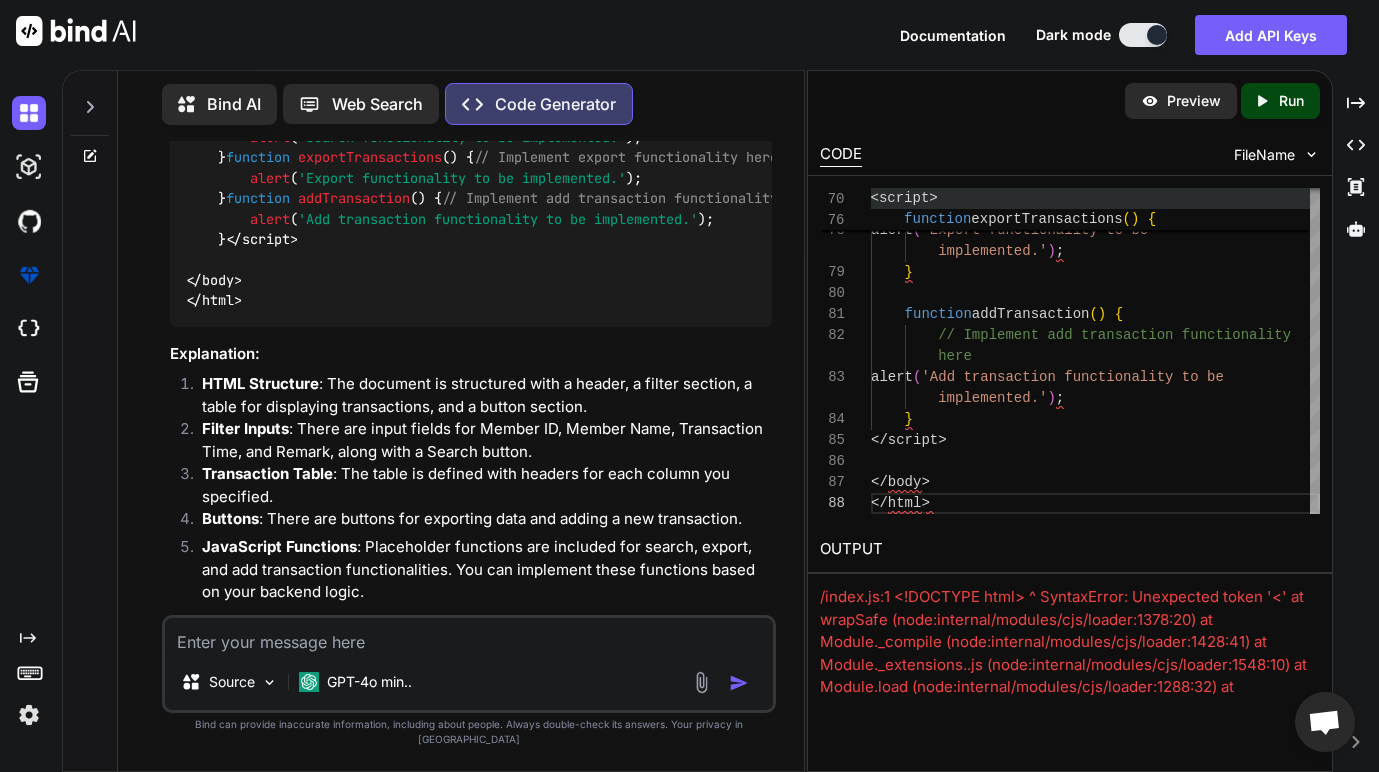 click on "< script >" at bounding box center (1090, 198) 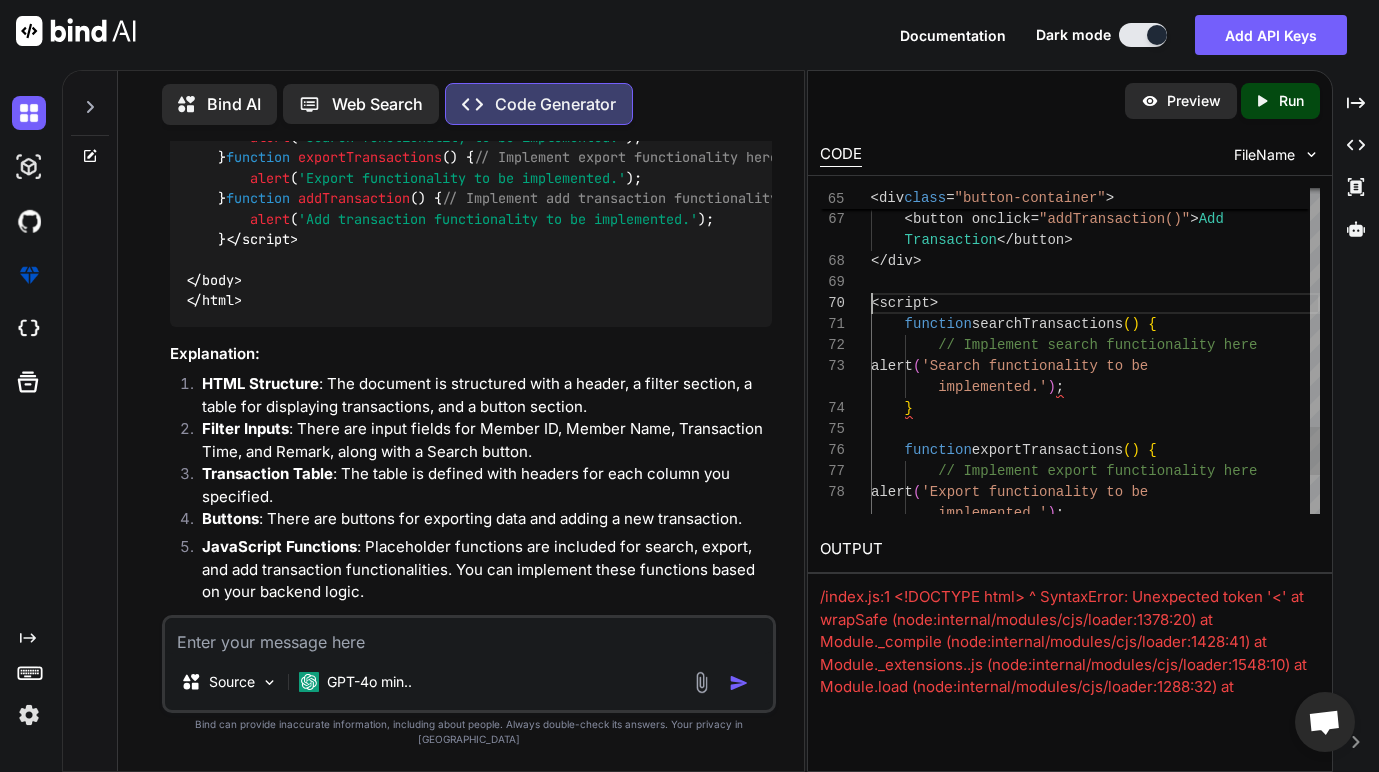 scroll, scrollTop: 21, scrollLeft: 0, axis: vertical 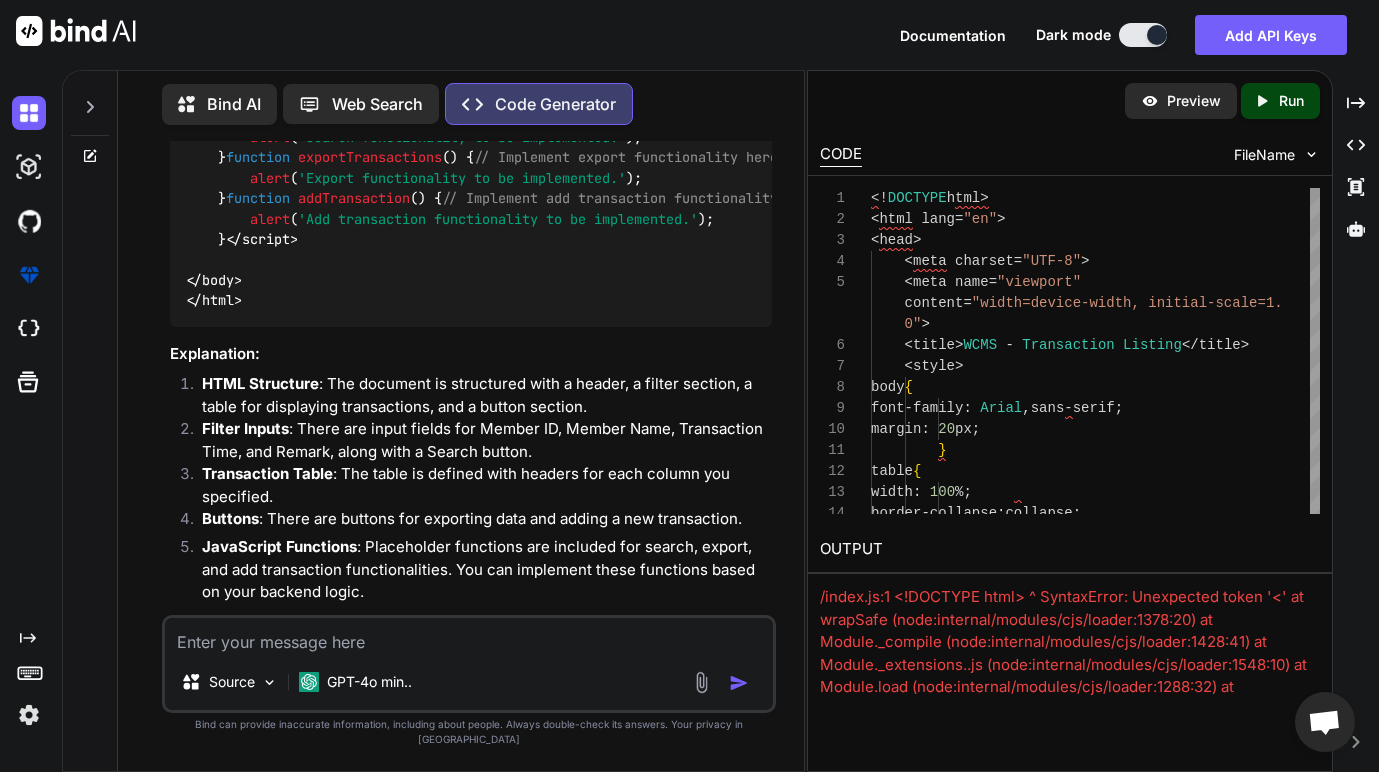 drag, startPoint x: 869, startPoint y: 197, endPoint x: 1056, endPoint y: 798, distance: 629.42035 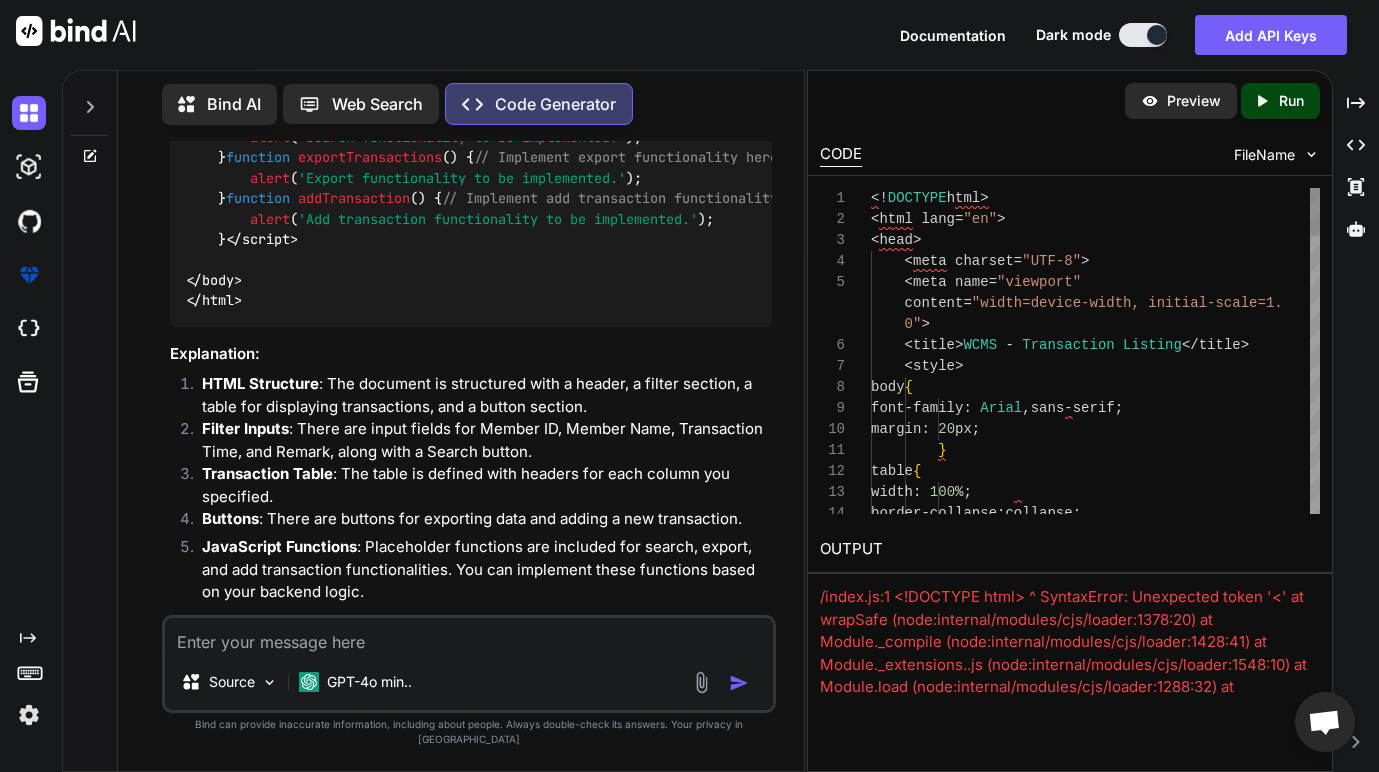 click on "width :   100 %;             border - collapse :  collapse ;      < meta charset = "UTF-8" >      < meta name = "viewport"        content = "width=device-width, initial-scale=1.      0" >      < title > WCMS   -   Transaction   Listing </ title >      < style >         body  {             font - family :   Arial ,  sans - serif ;             margin :   20 px ;          }         table  { <! DOCTYPE  html > < html lang = "en" > < head >" at bounding box center (1095, 1280) 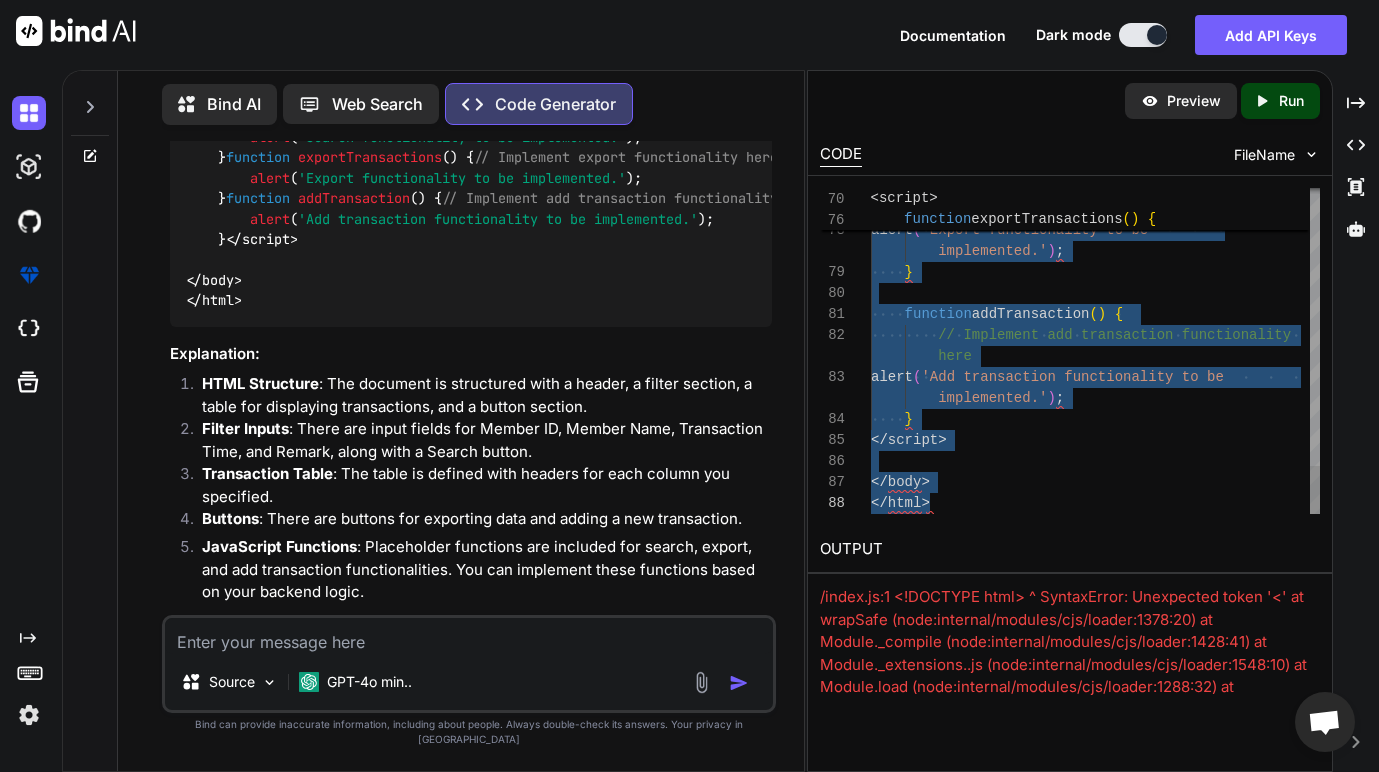 drag, startPoint x: 874, startPoint y: 199, endPoint x: 1115, endPoint y: 823, distance: 668.92224 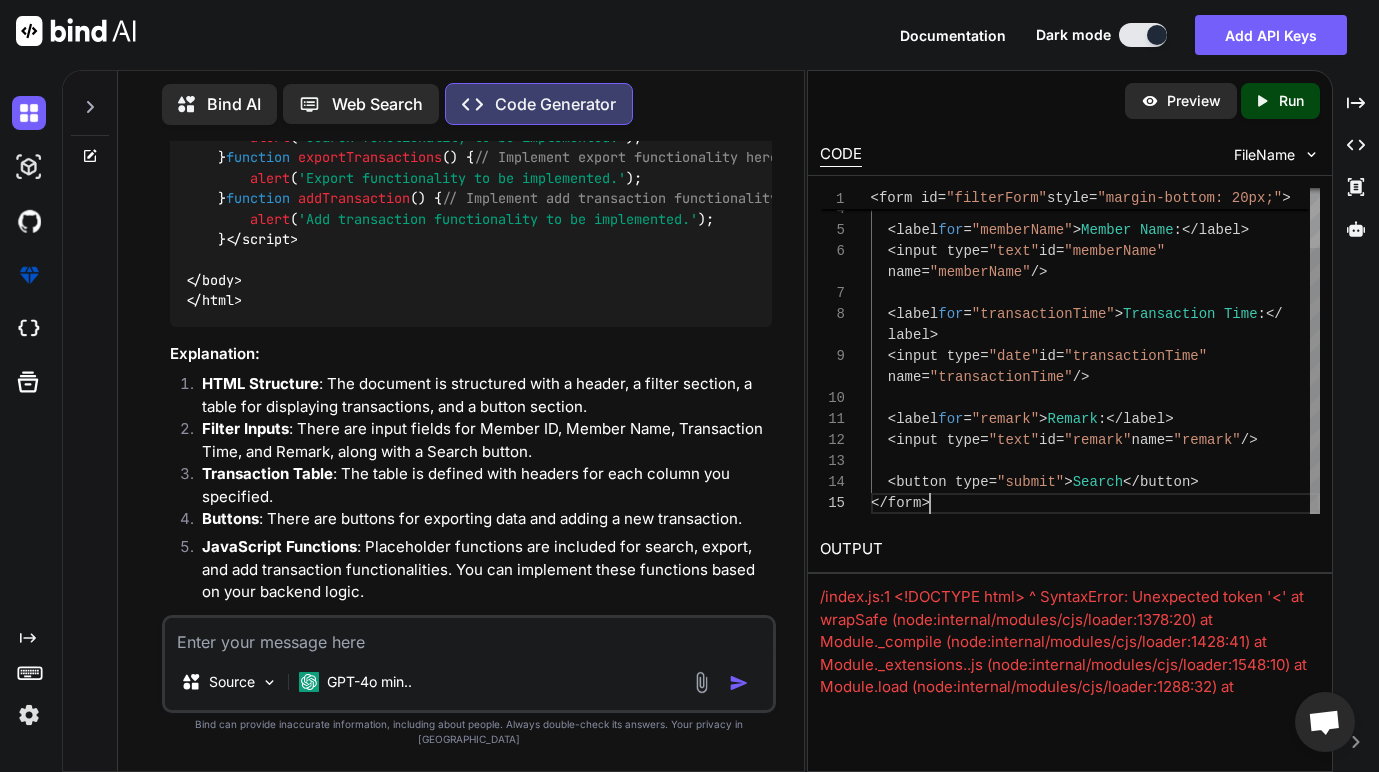 type on "label>
<input type="date" id="transactionTime" name="transactionTime" />
<label for="remark">Remark:</label>
<input type="text" id="remark" name="remark" />
<button type="submit">Search</button>
</form>" 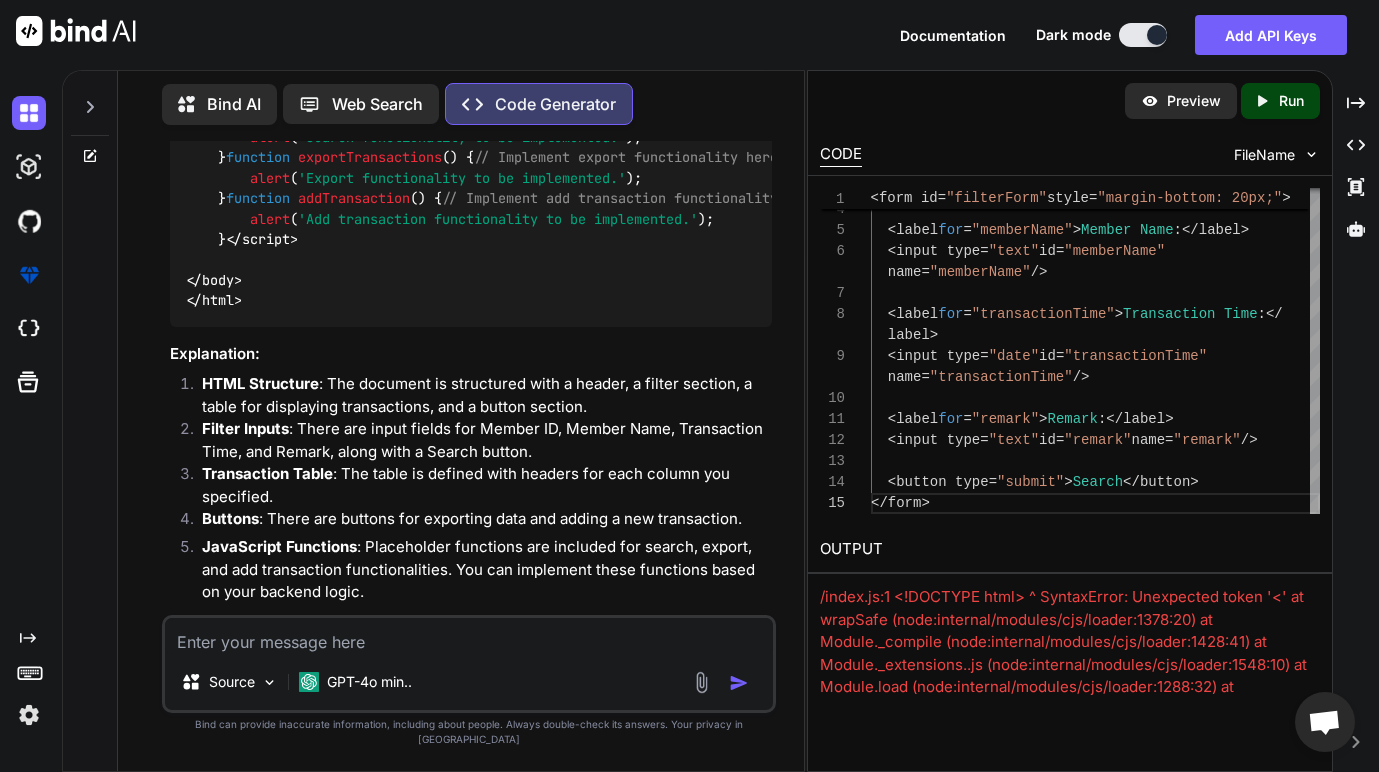 click on "Created with Pixso. Run" at bounding box center [1280, 101] 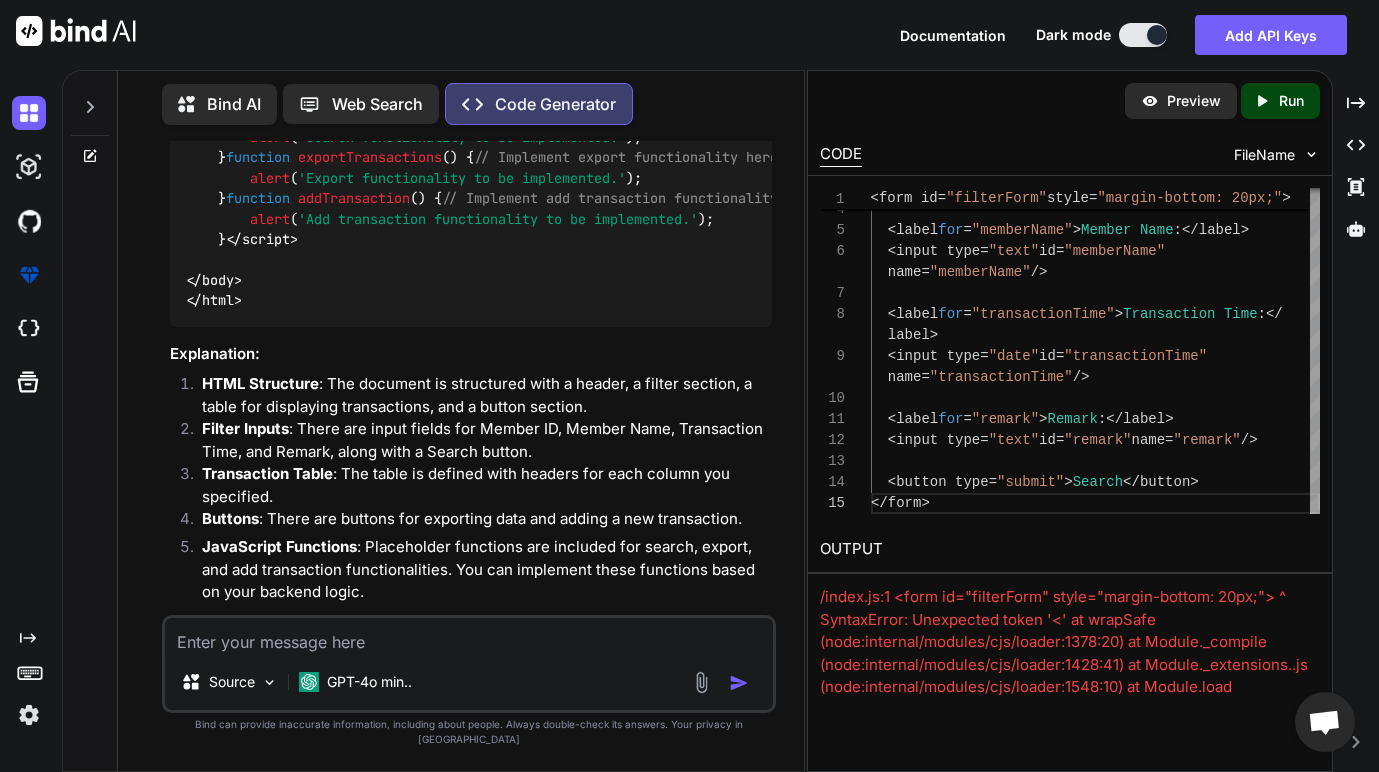 scroll, scrollTop: 479, scrollLeft: 0, axis: vertical 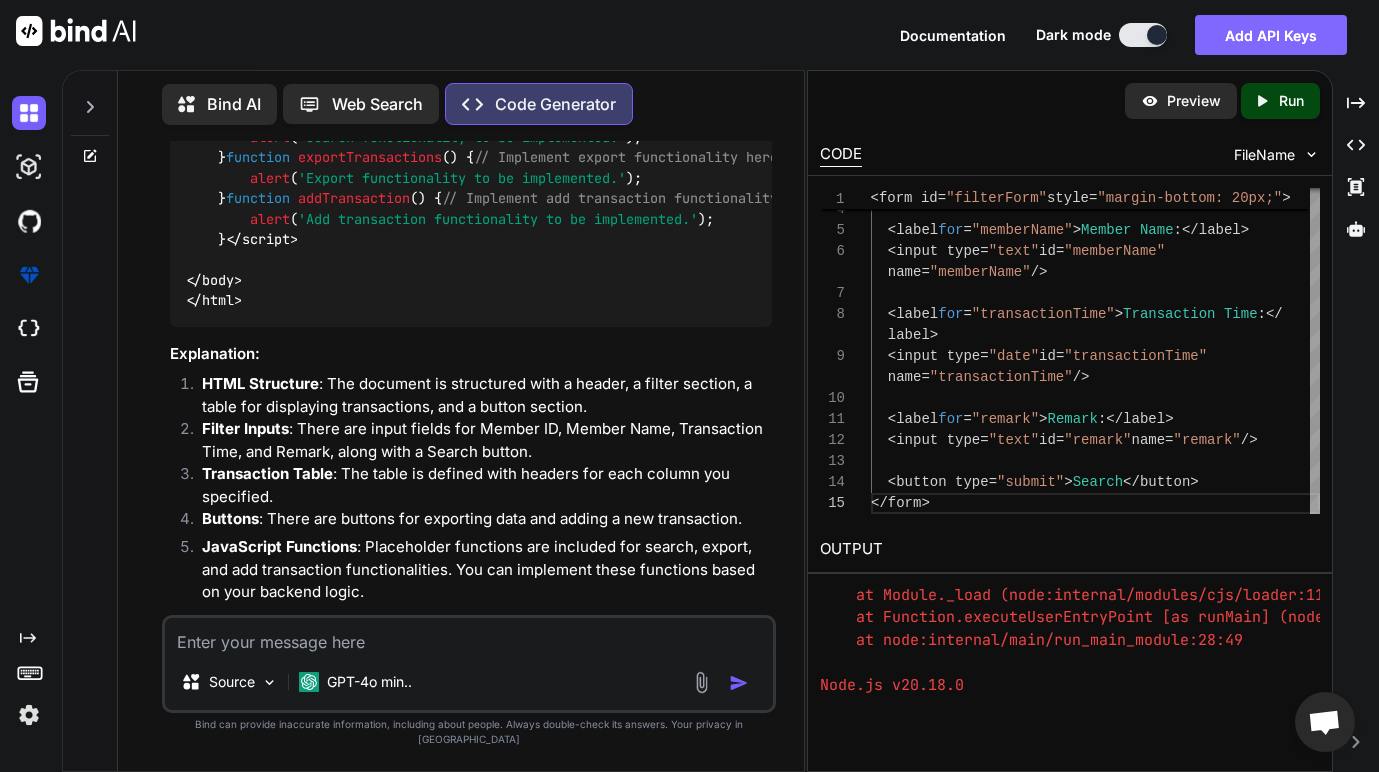 click on "Add API Keys" at bounding box center (1271, 35) 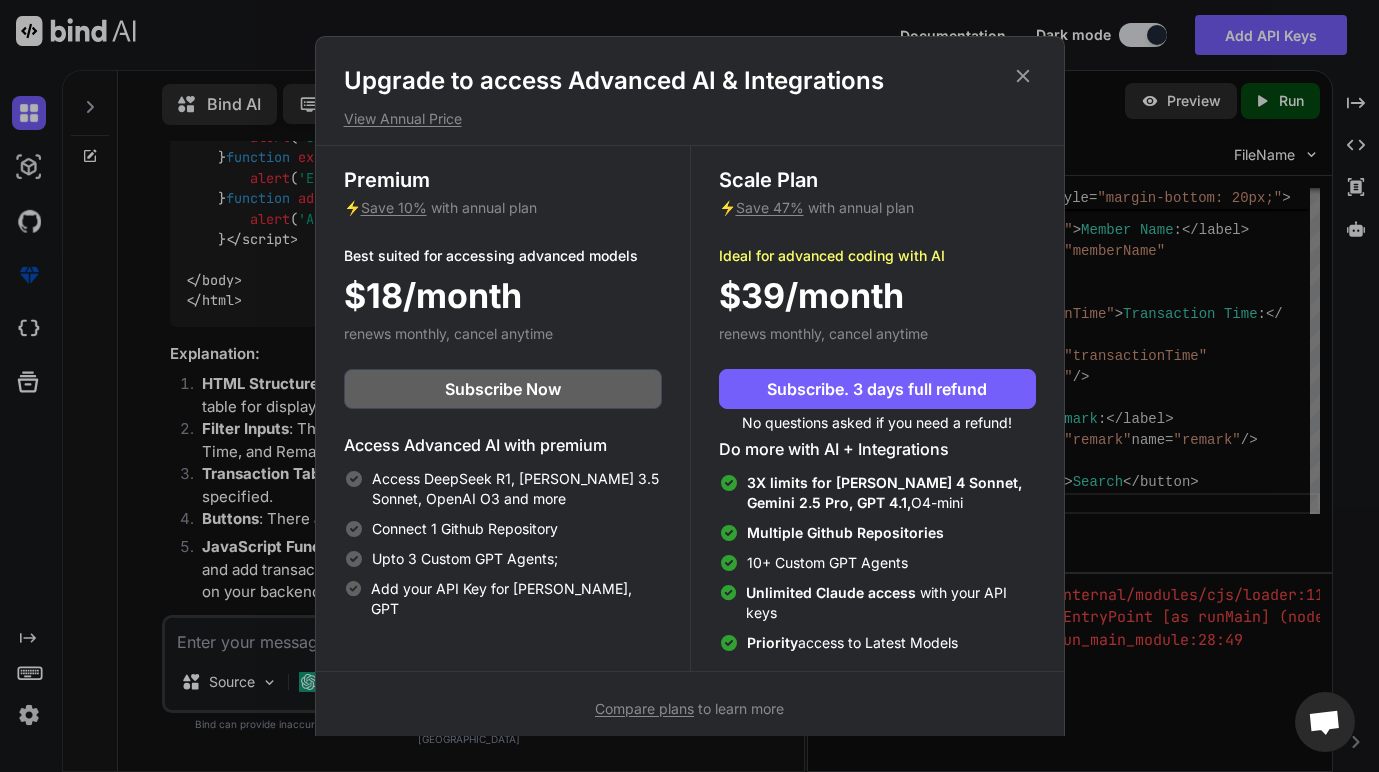 click 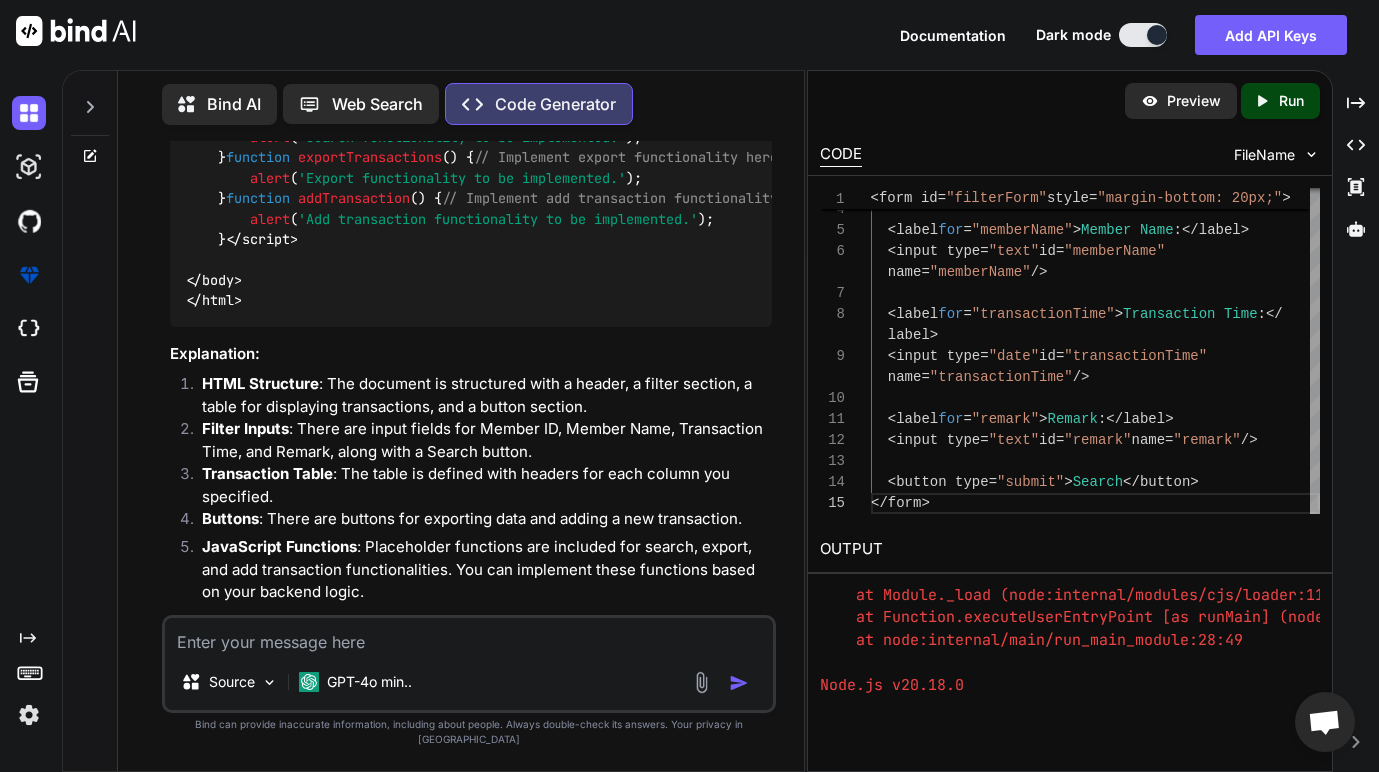 click on "Documentation" at bounding box center (953, 35) 